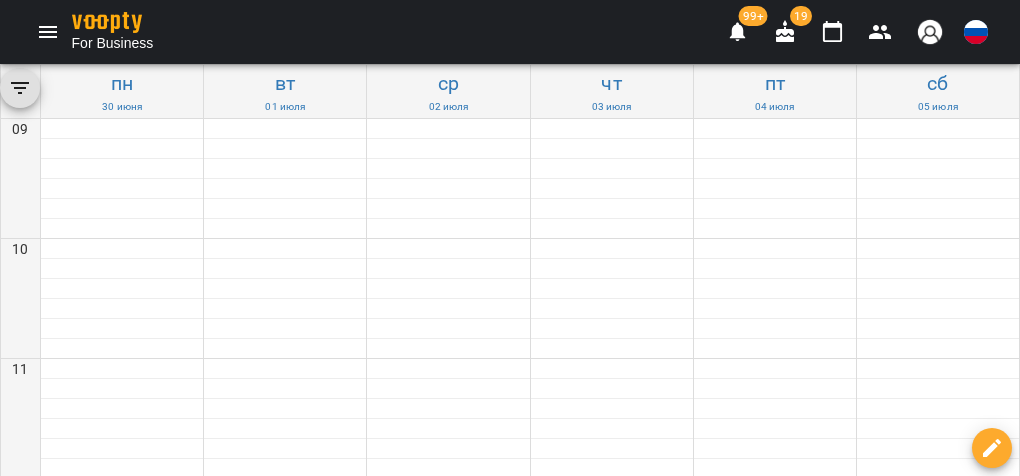 scroll, scrollTop: 0, scrollLeft: 0, axis: both 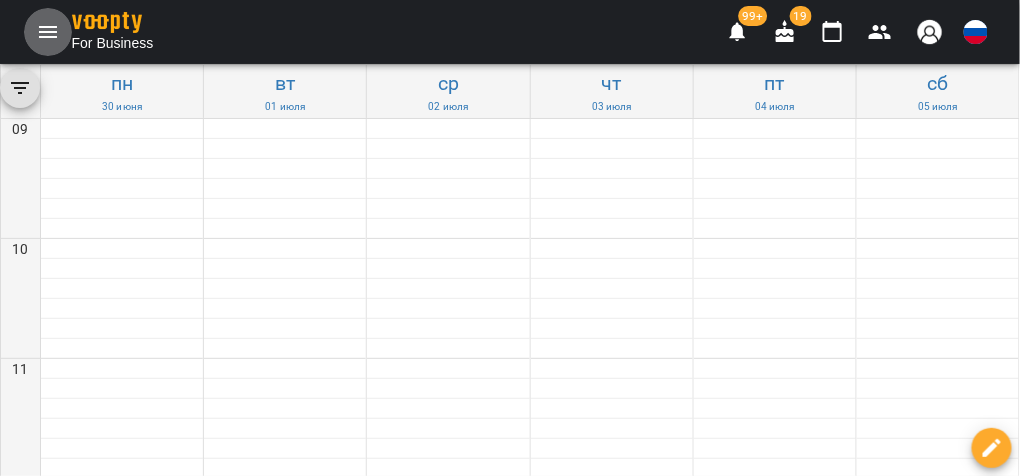 click 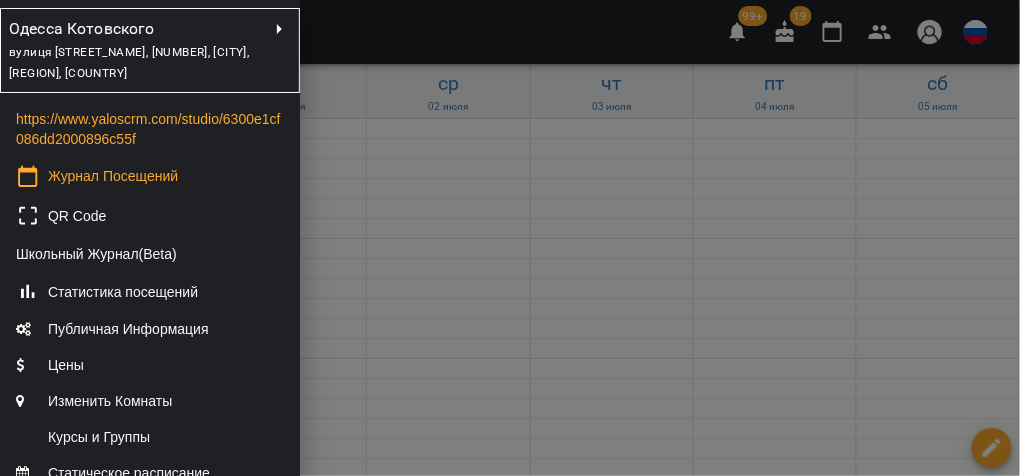 click on "вулиця [STREET_NAME], [NUMBER], [CITY], [REGION], [COUNTRY]" at bounding box center [129, 63] 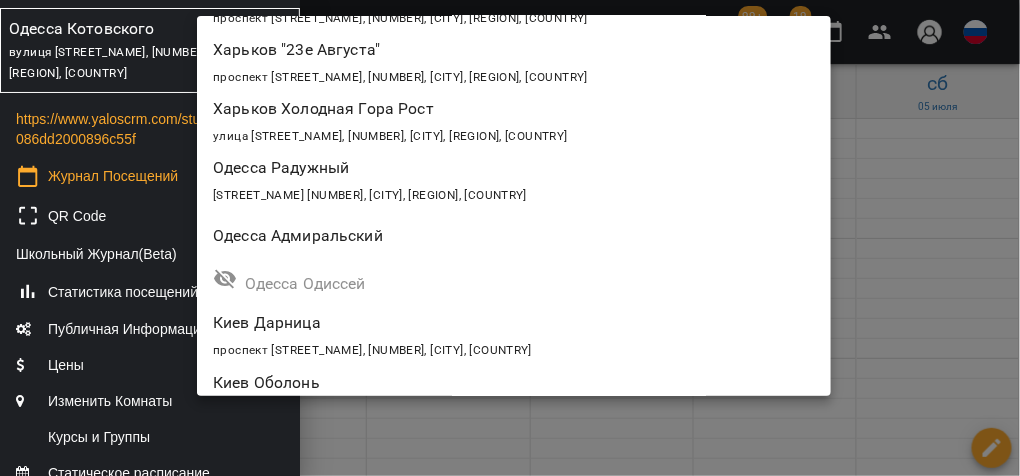 scroll, scrollTop: 518, scrollLeft: 0, axis: vertical 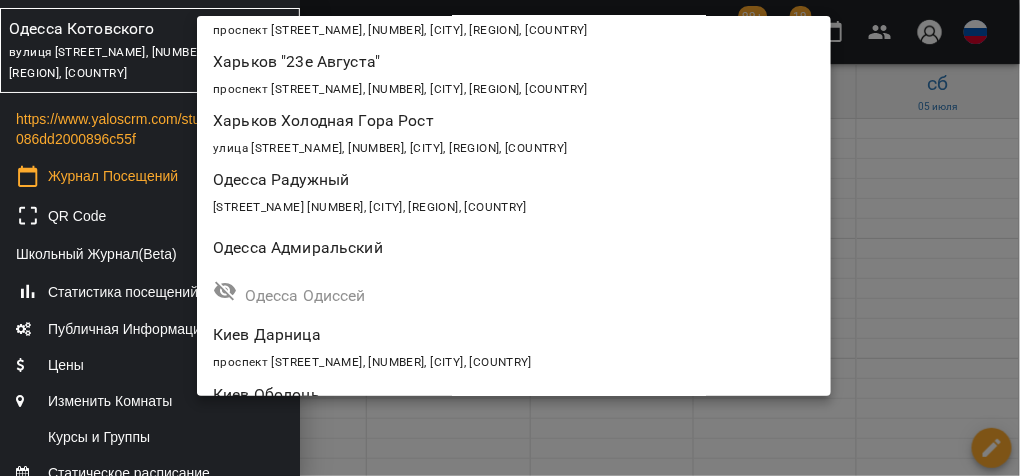 click on "Одесса Адмиральский" at bounding box center (463, 248) 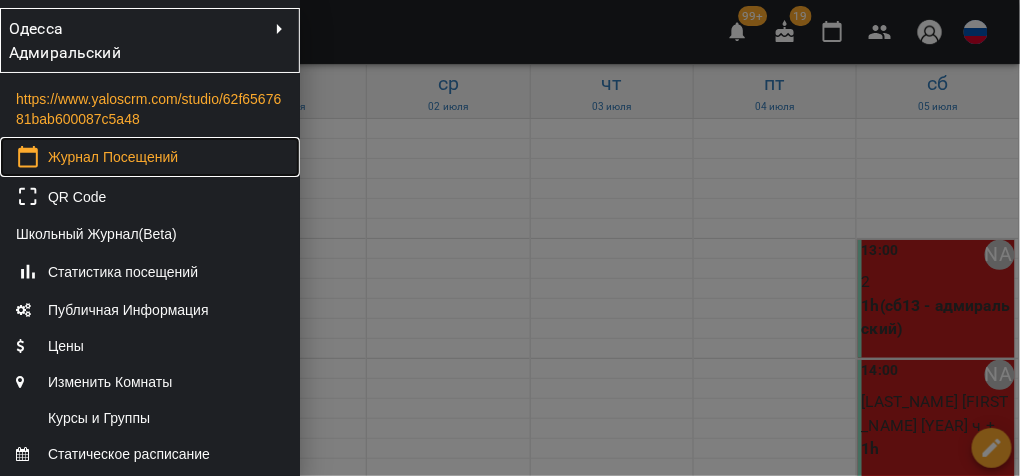 click on "Журнал Посещений" at bounding box center [113, 157] 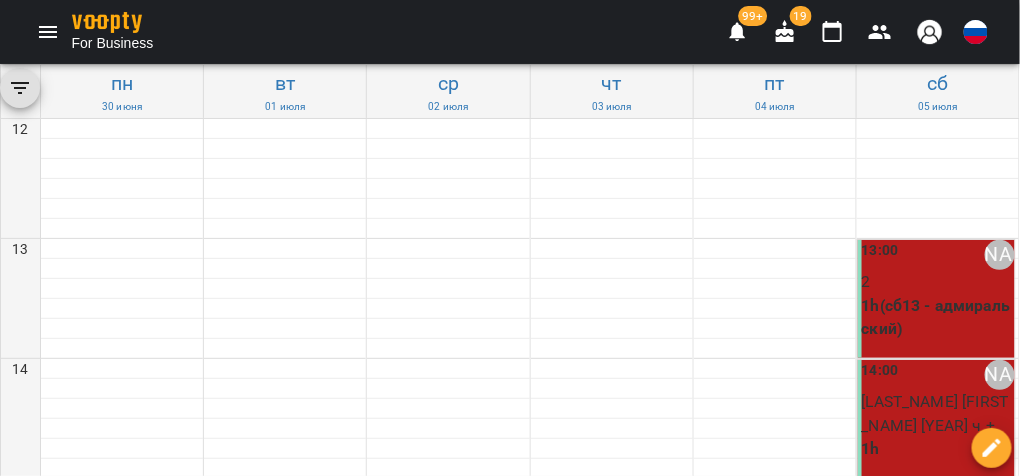 scroll, scrollTop: 559, scrollLeft: 0, axis: vertical 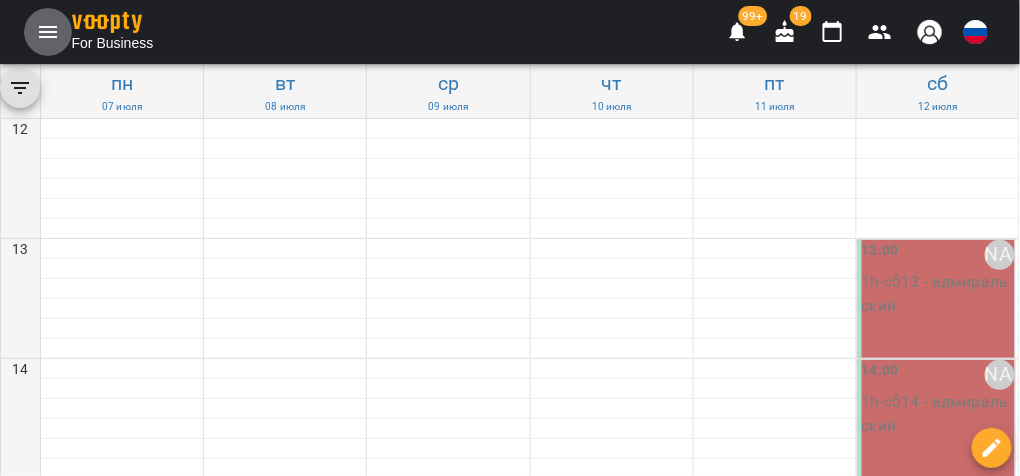 click 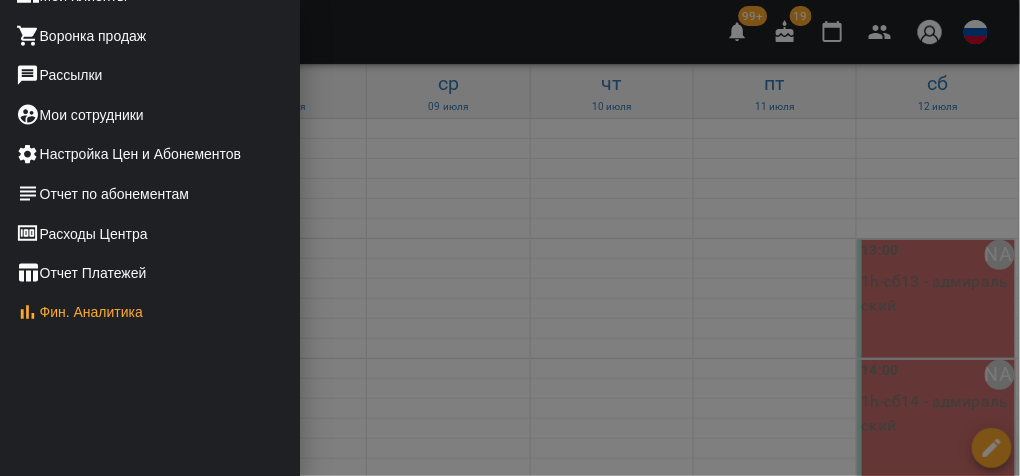 scroll, scrollTop: 631, scrollLeft: 0, axis: vertical 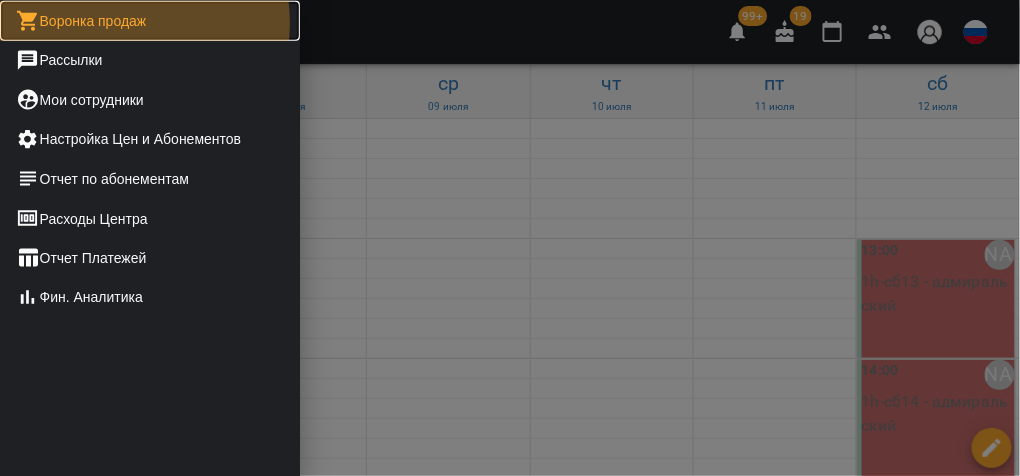 click on "Воронка продаж" at bounding box center [150, 21] 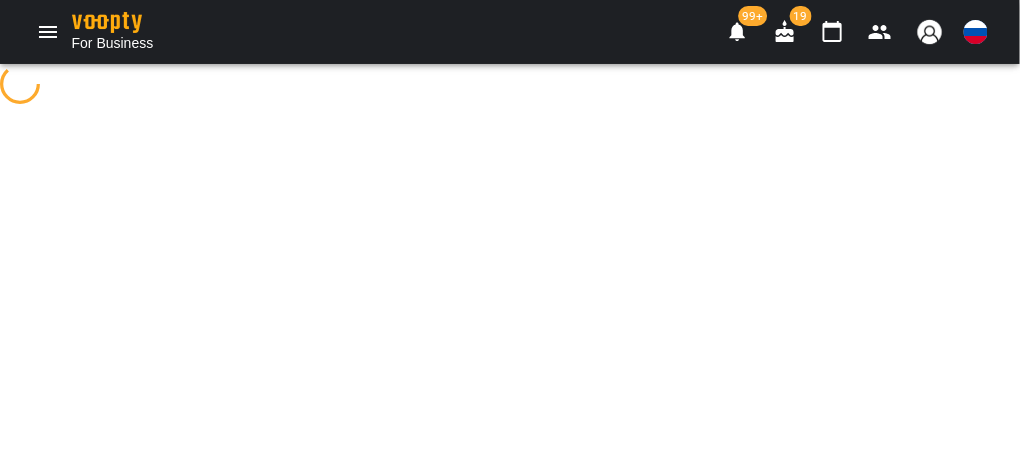 select on "**********" 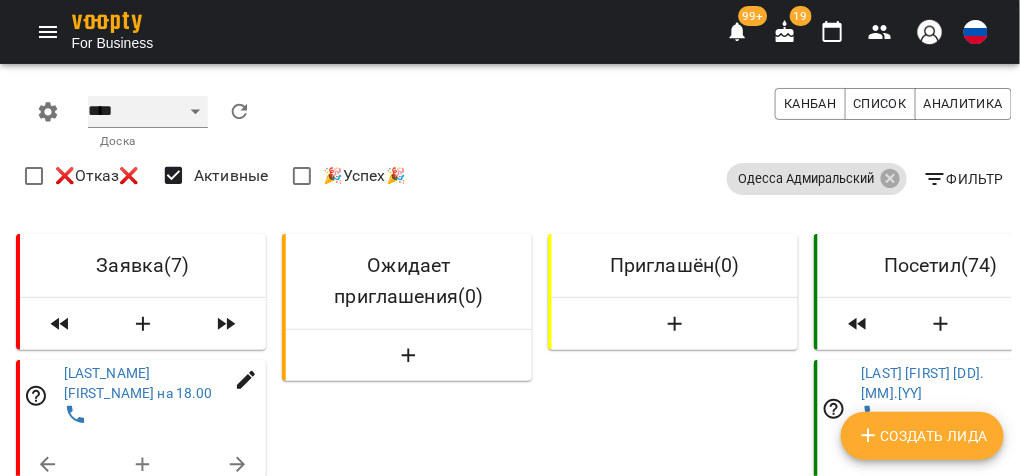 click on "**** ****** ******* ******** *****" at bounding box center (148, 112) 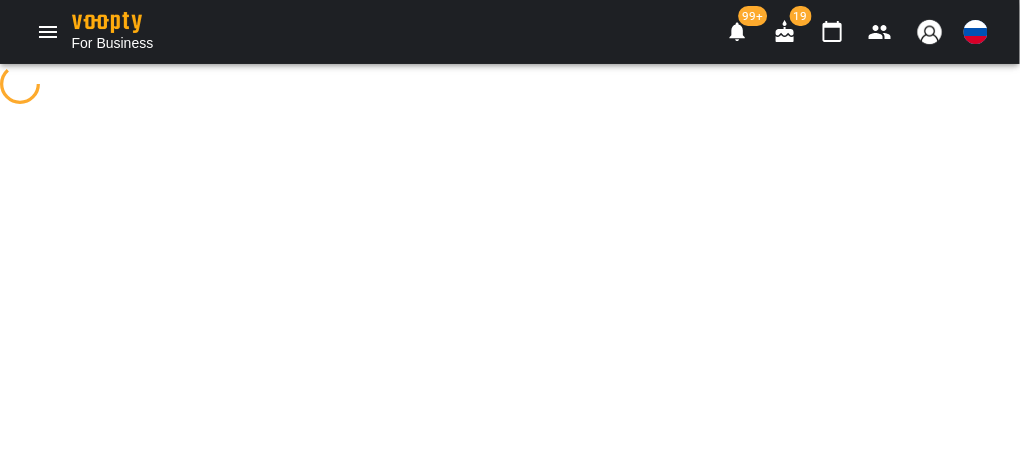 select on "**********" 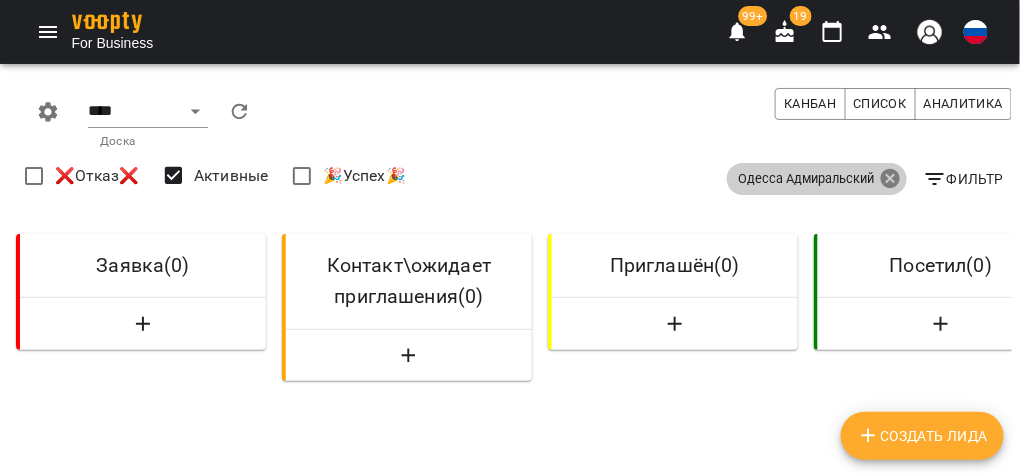 click 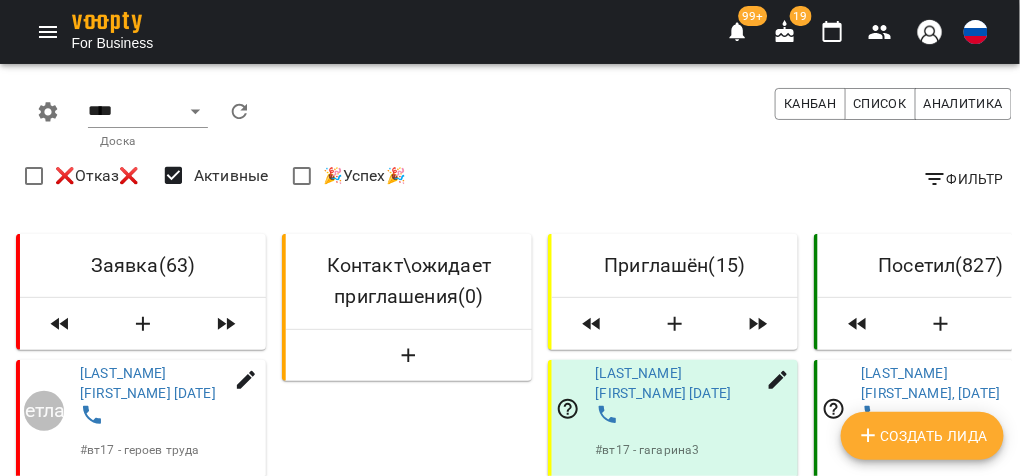 click on "Создать Лида" at bounding box center [922, 436] 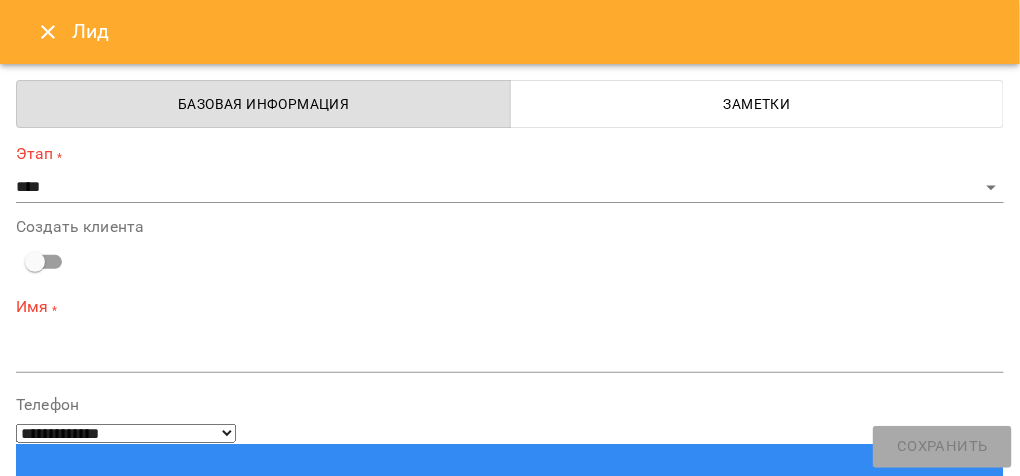 paste on "**********" 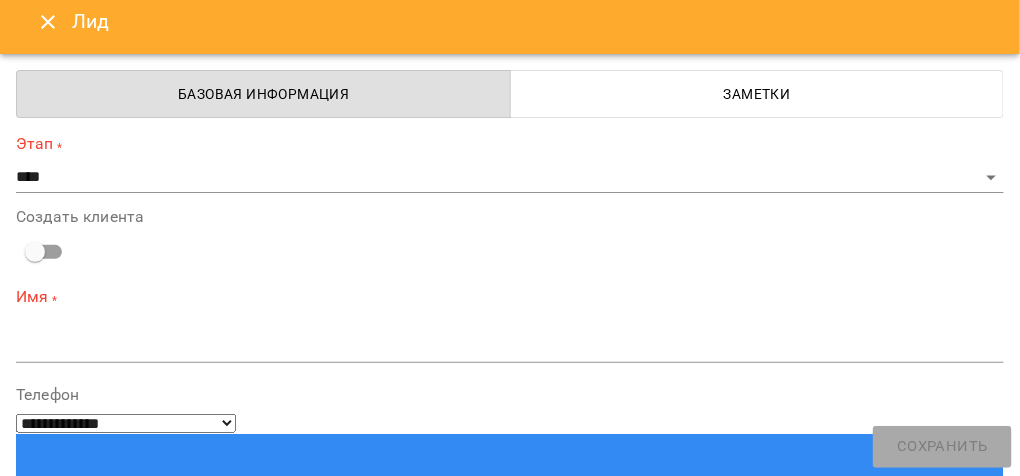 scroll, scrollTop: 0, scrollLeft: 0, axis: both 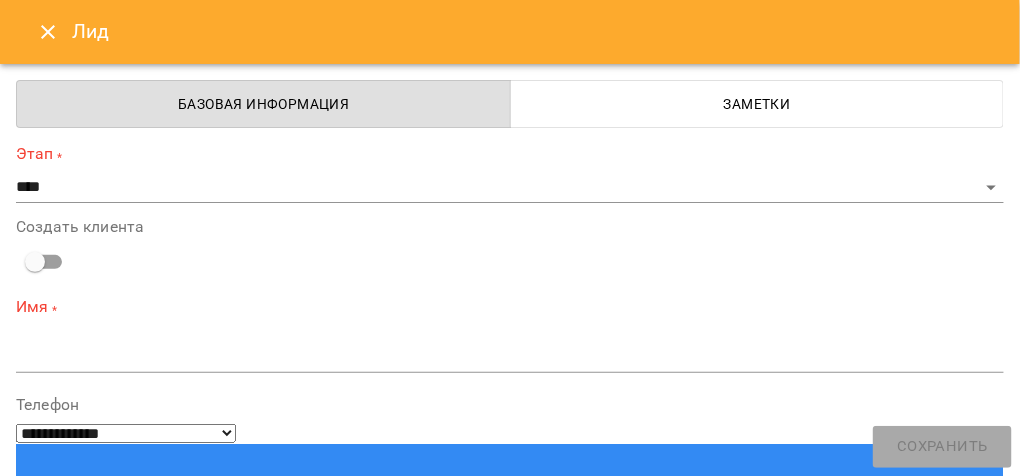 type on "**********" 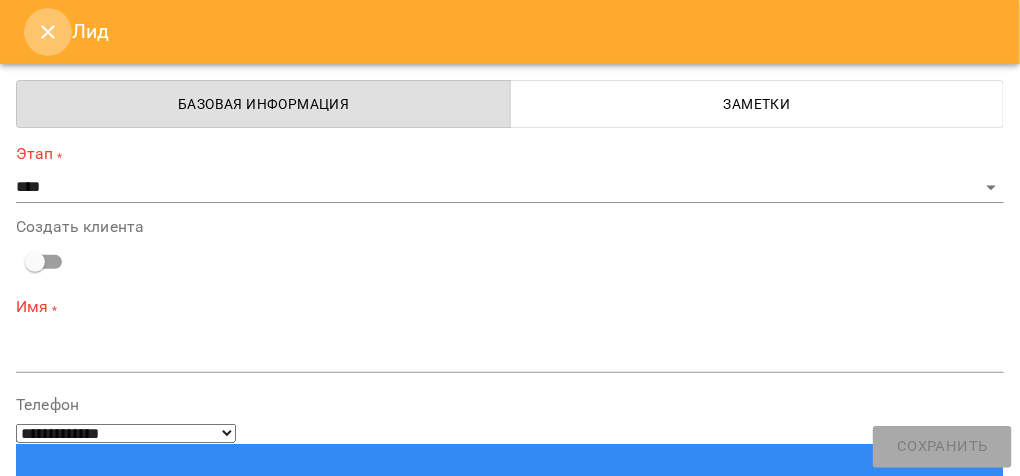 click at bounding box center [48, 32] 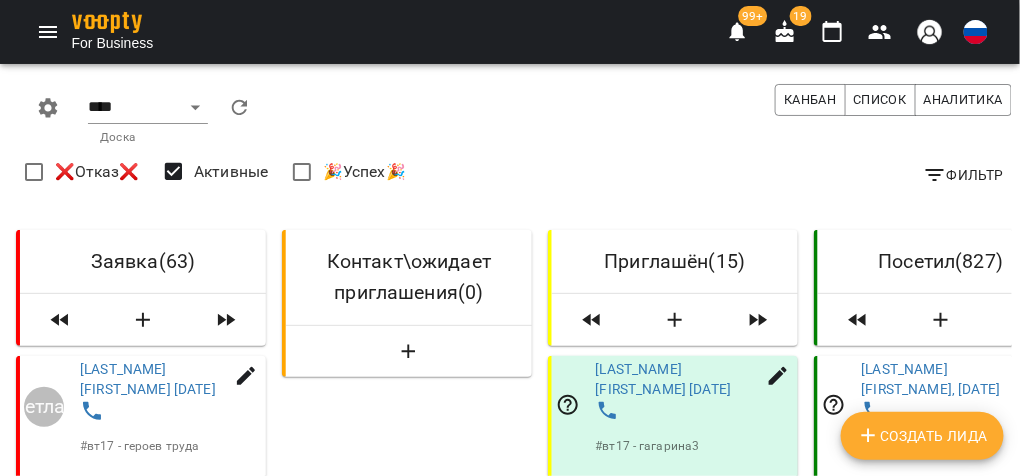 scroll, scrollTop: 159, scrollLeft: 0, axis: vertical 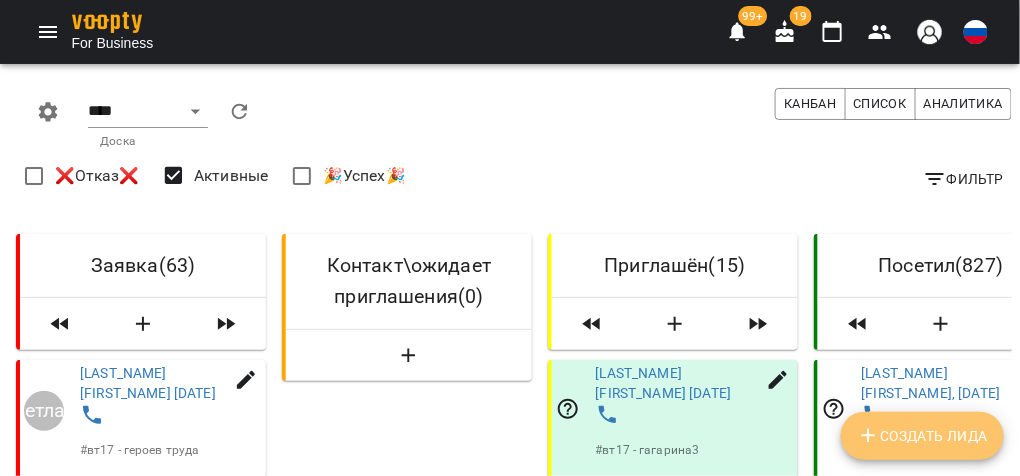 click on "Создать Лида" at bounding box center (922, 436) 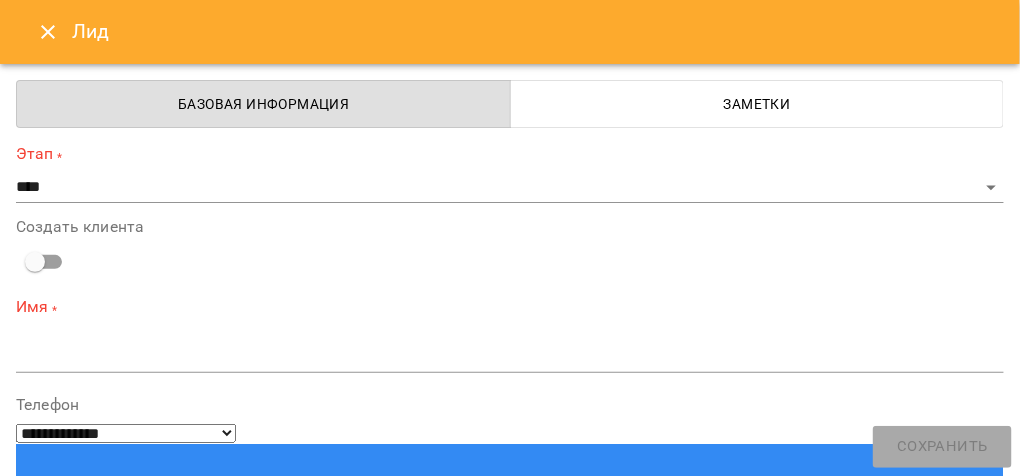 paste on "**********" 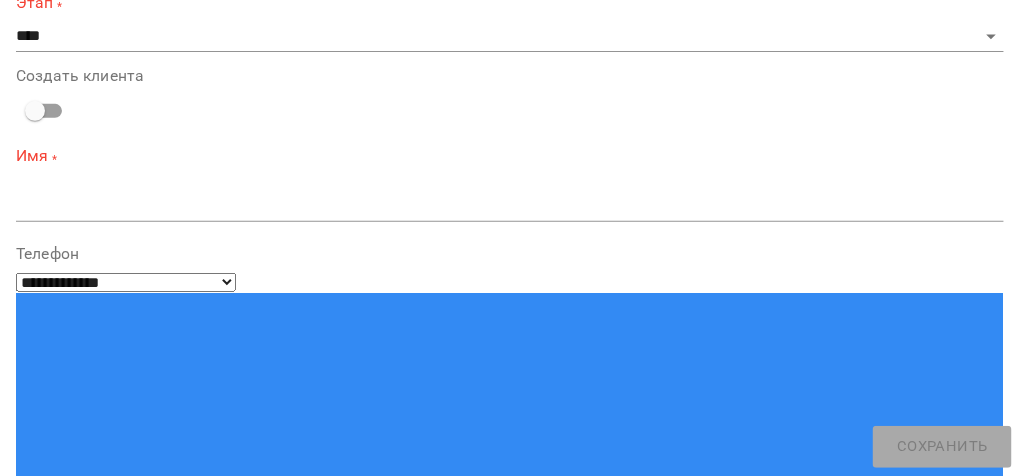 scroll, scrollTop: 159, scrollLeft: 0, axis: vertical 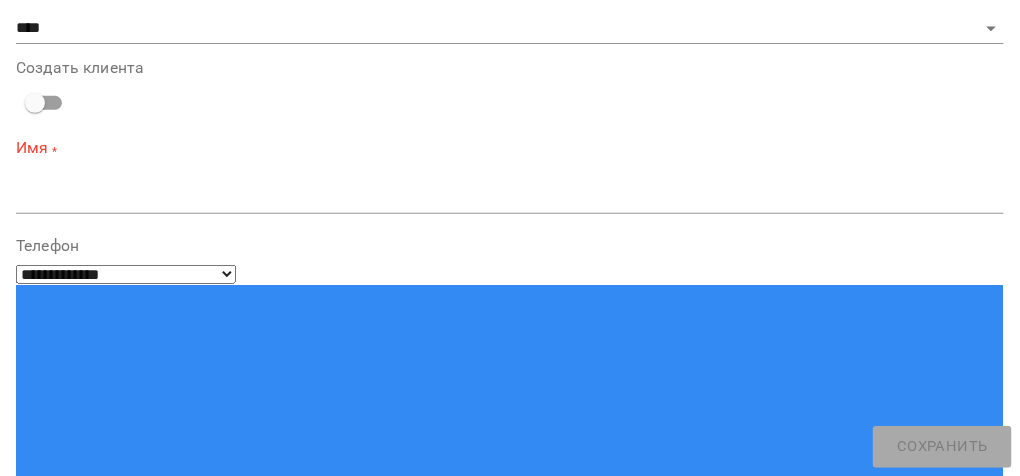 type on "**********" 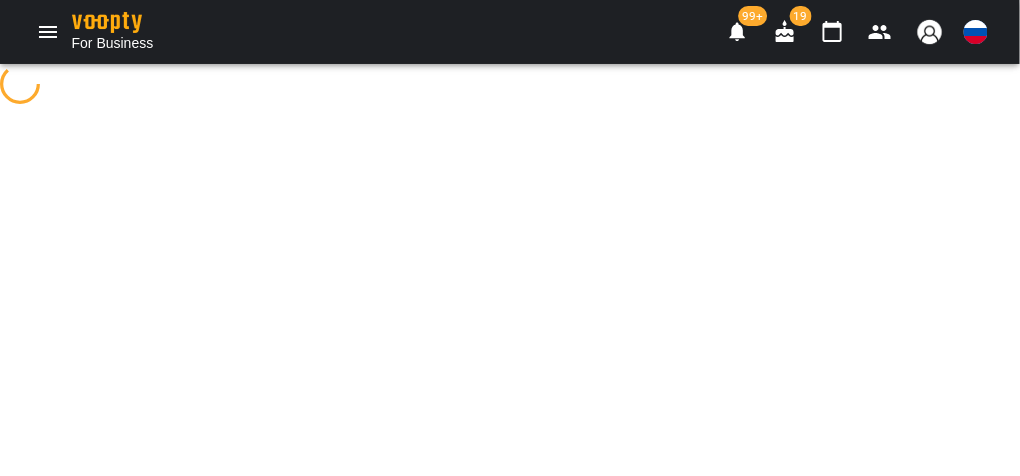 scroll, scrollTop: 0, scrollLeft: 0, axis: both 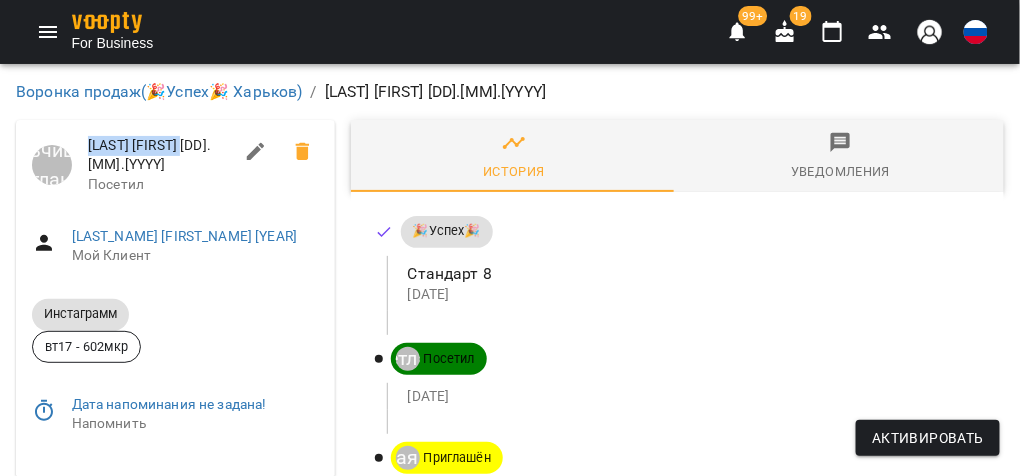 drag, startPoint x: 90, startPoint y: 145, endPoint x: 224, endPoint y: 146, distance: 134.00374 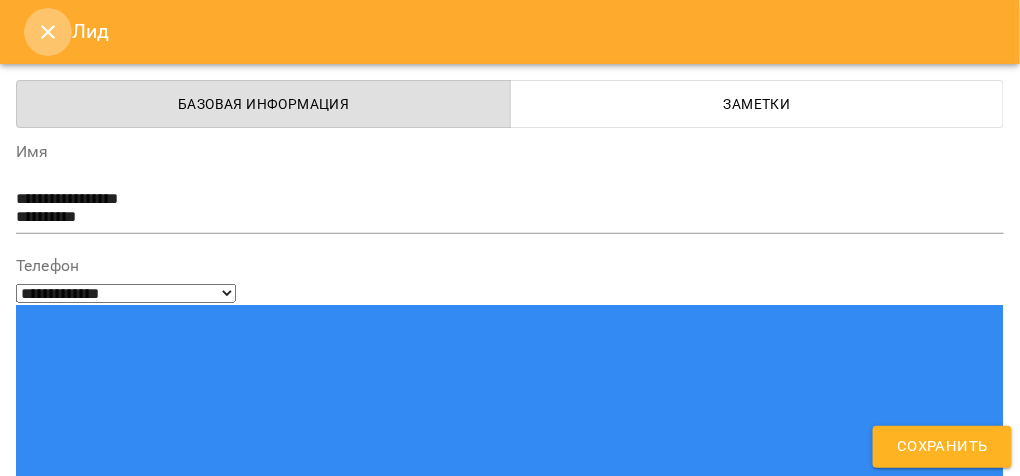 click at bounding box center [48, 32] 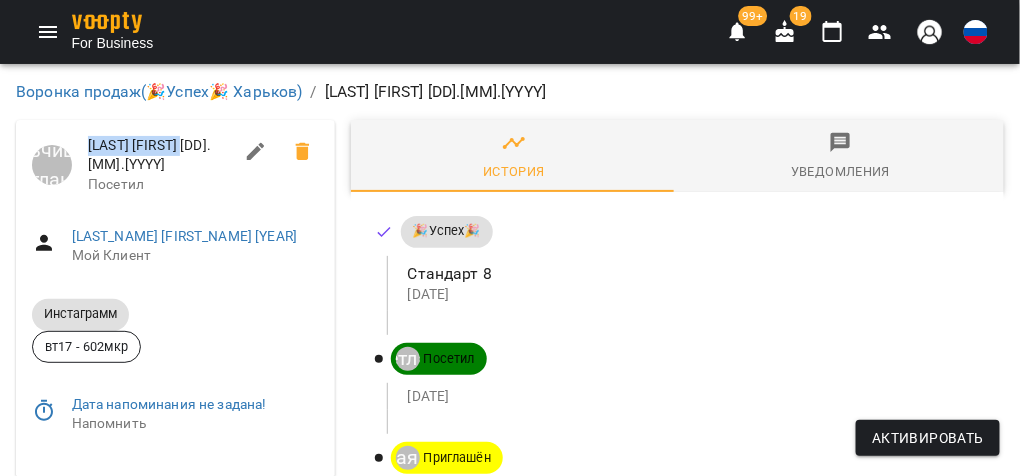 scroll, scrollTop: 0, scrollLeft: 0, axis: both 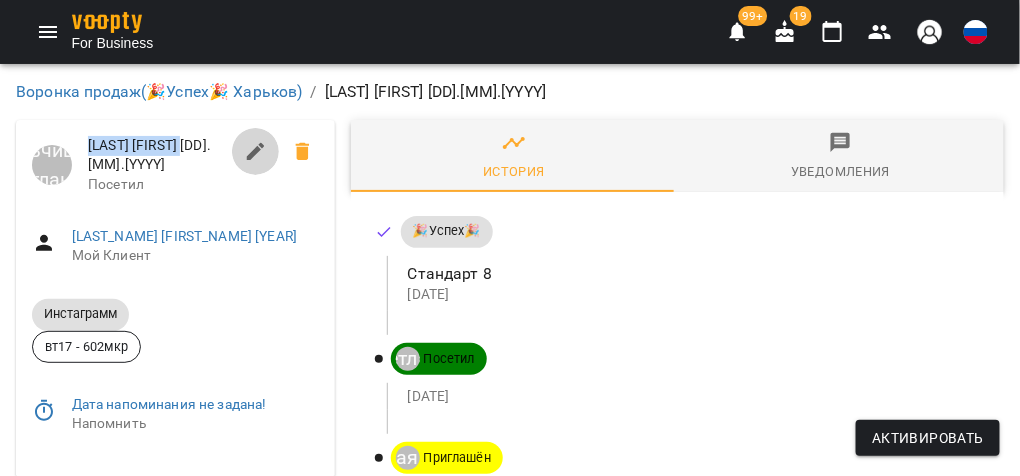 click 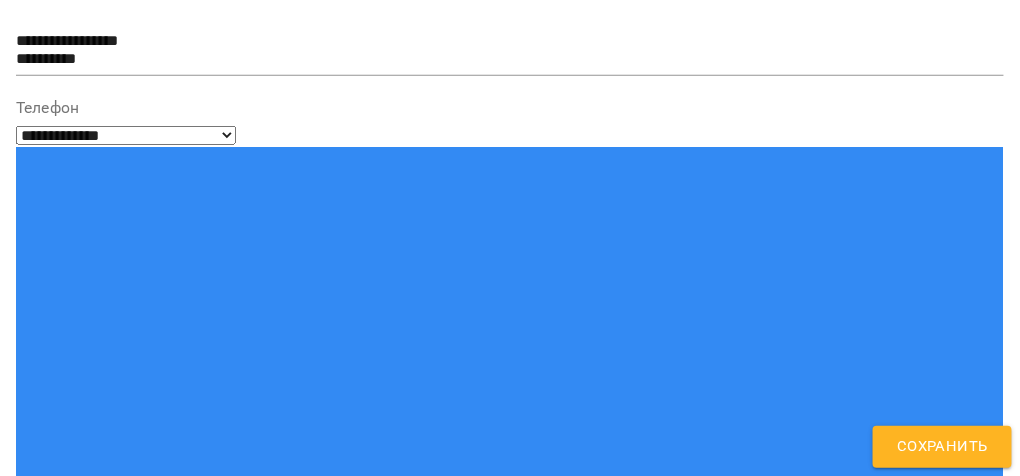scroll, scrollTop: 159, scrollLeft: 0, axis: vertical 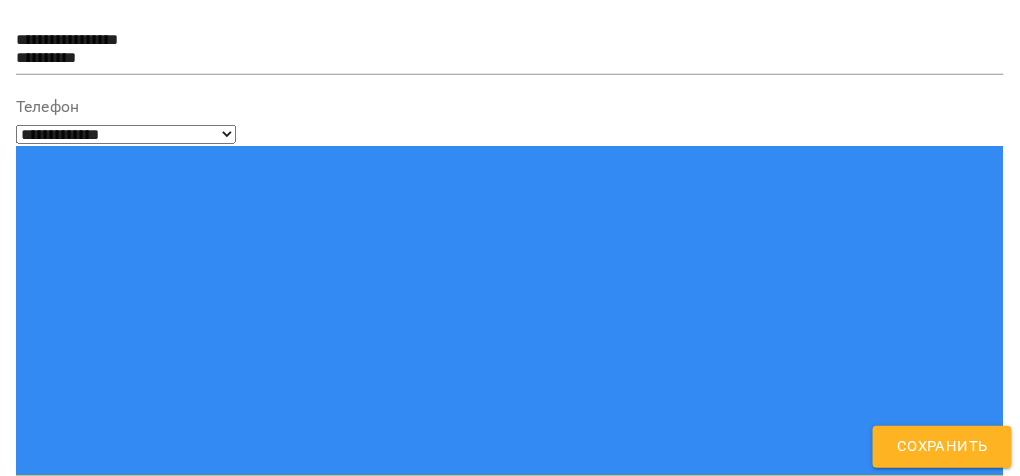 click 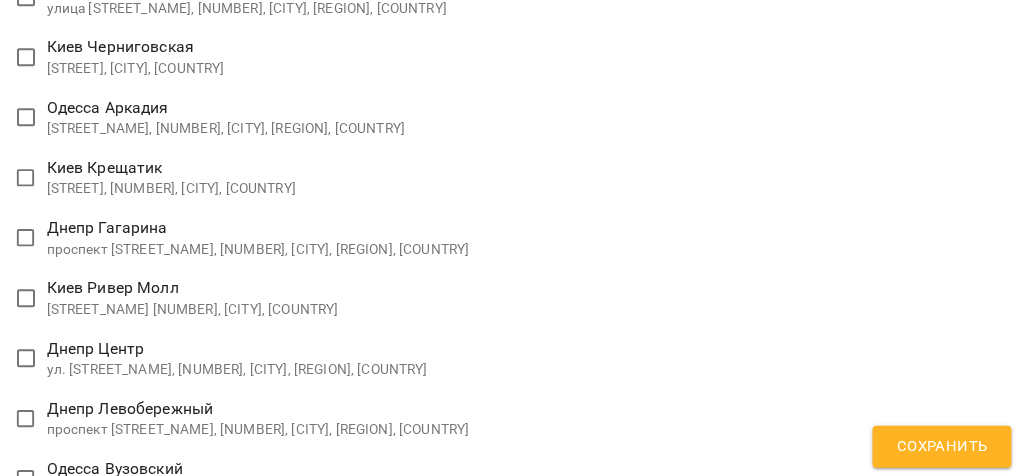 scroll, scrollTop: 3146, scrollLeft: 0, axis: vertical 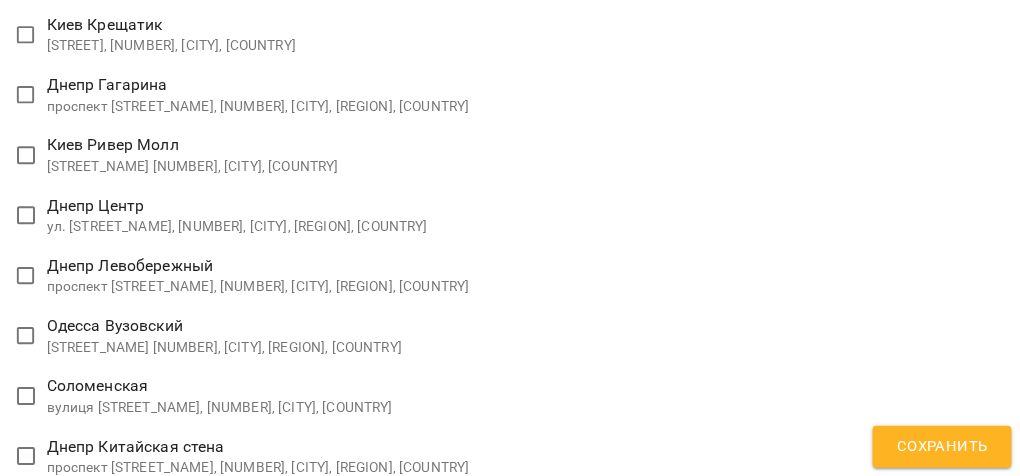 click on "**********" at bounding box center (510, 982) 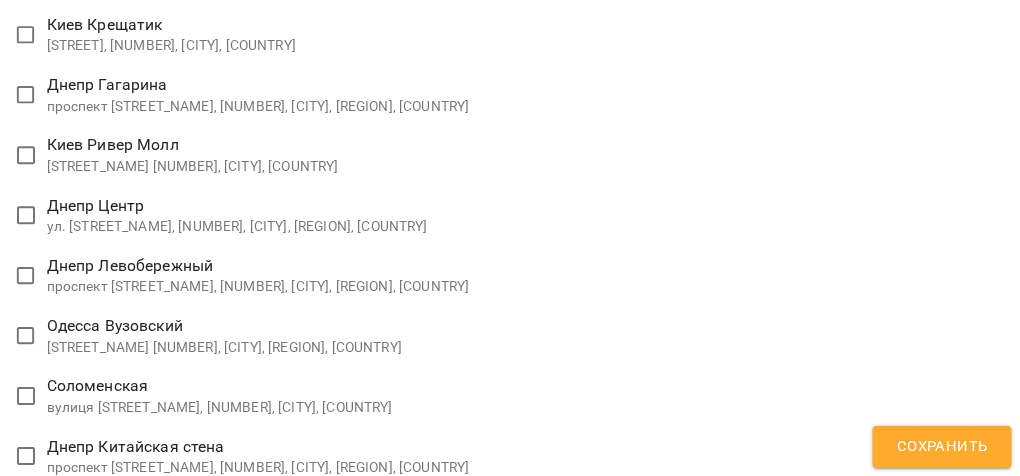click on "Сохранить" at bounding box center [942, 447] 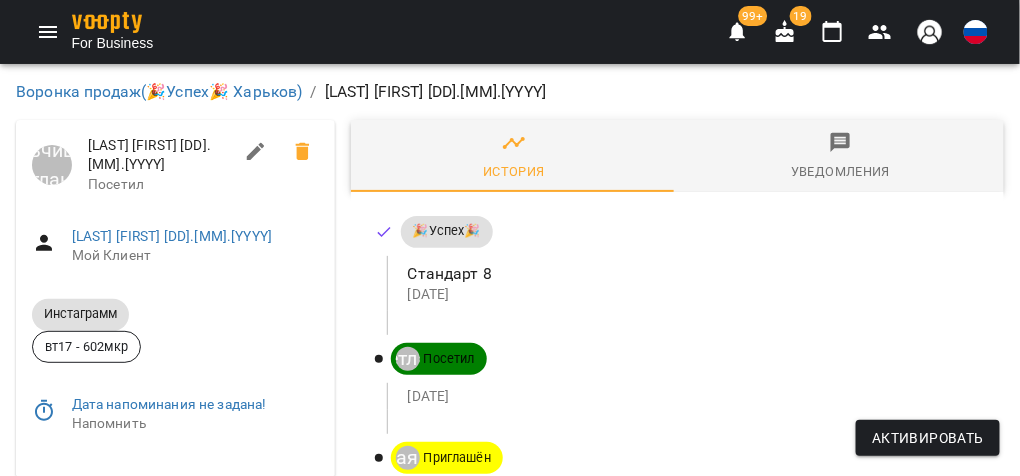 scroll, scrollTop: 13, scrollLeft: 0, axis: vertical 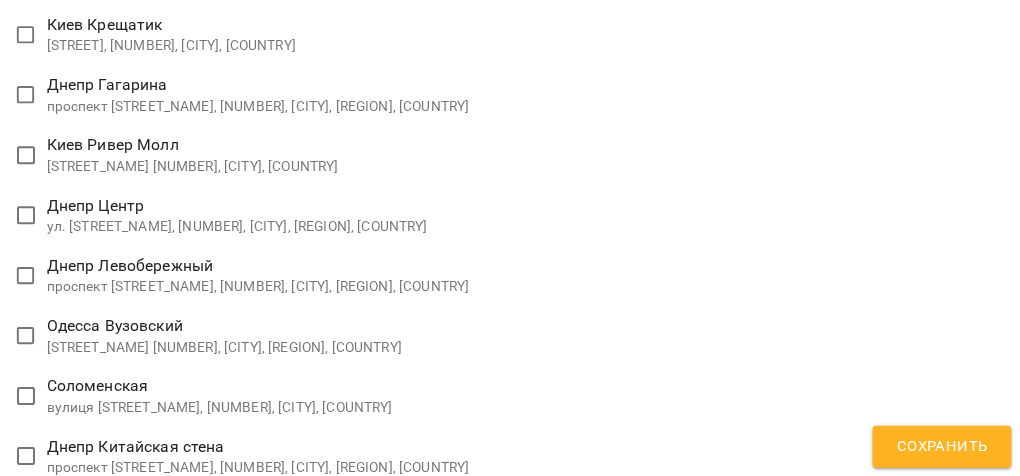 click at bounding box center (510, 1052) 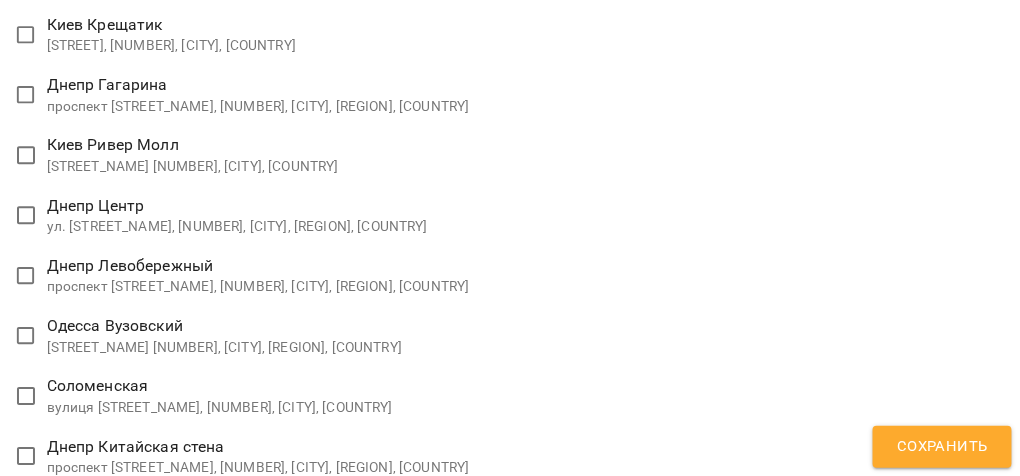 type on "**********" 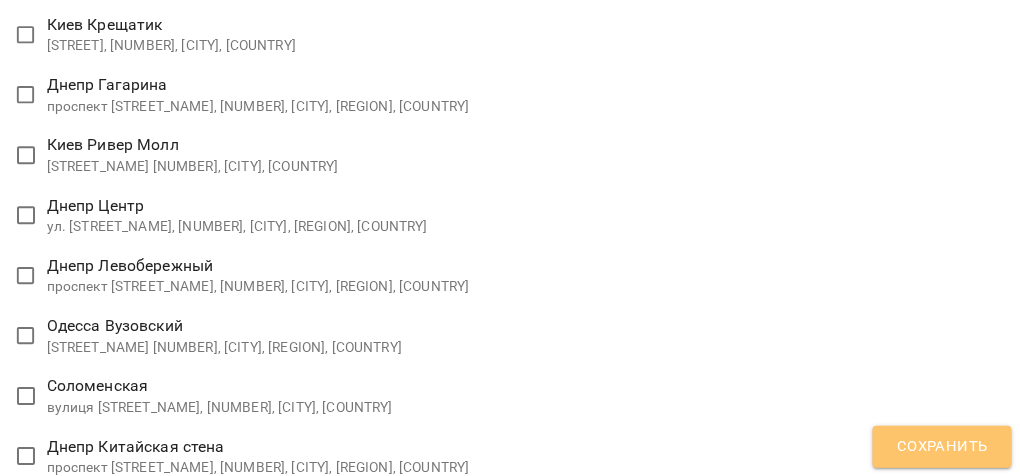 click on "Сохранить" at bounding box center [942, 447] 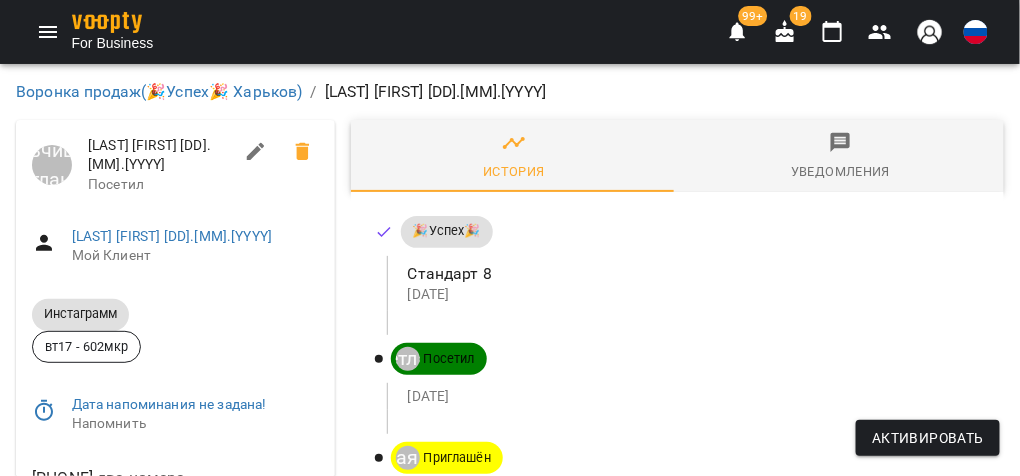 scroll, scrollTop: 0, scrollLeft: 0, axis: both 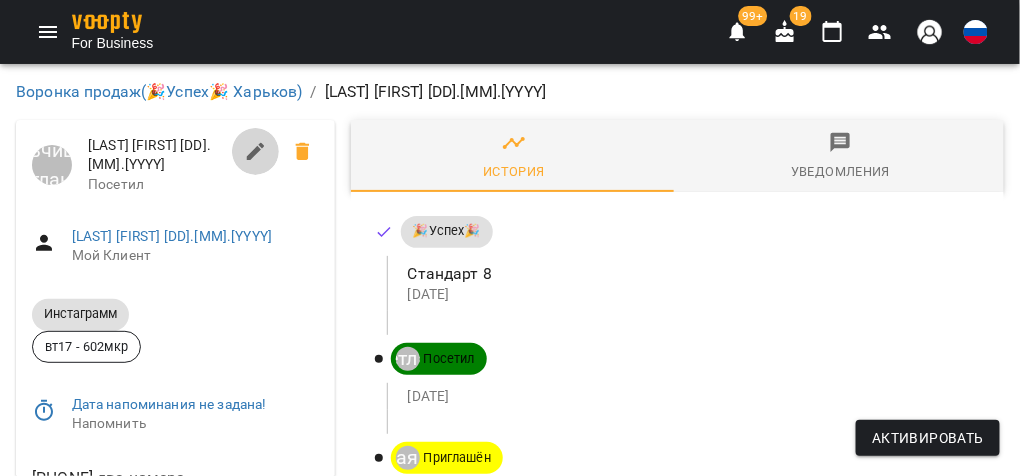 click 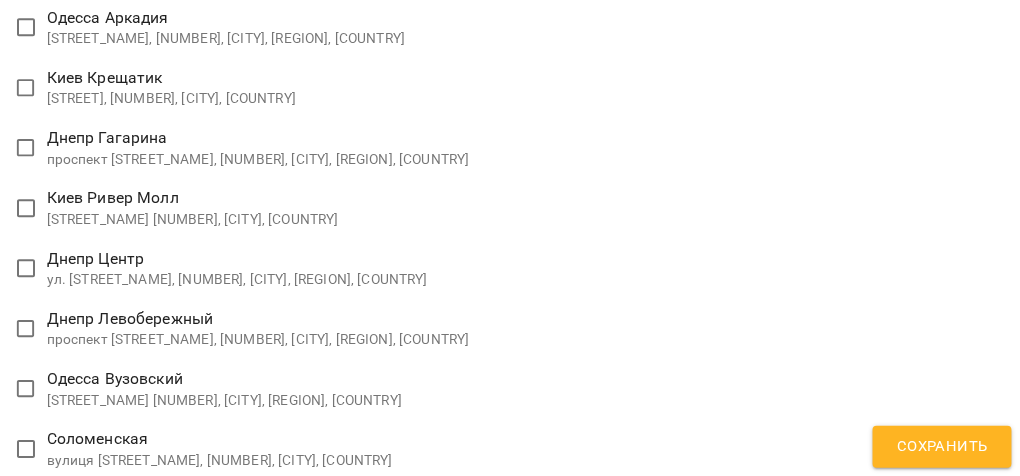 scroll, scrollTop: 3146, scrollLeft: 0, axis: vertical 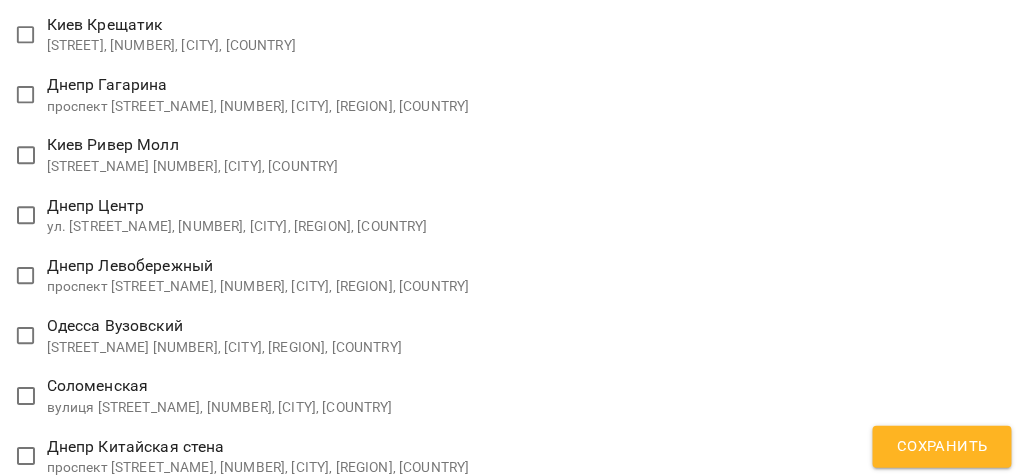 click on "**********" at bounding box center (510, 982) 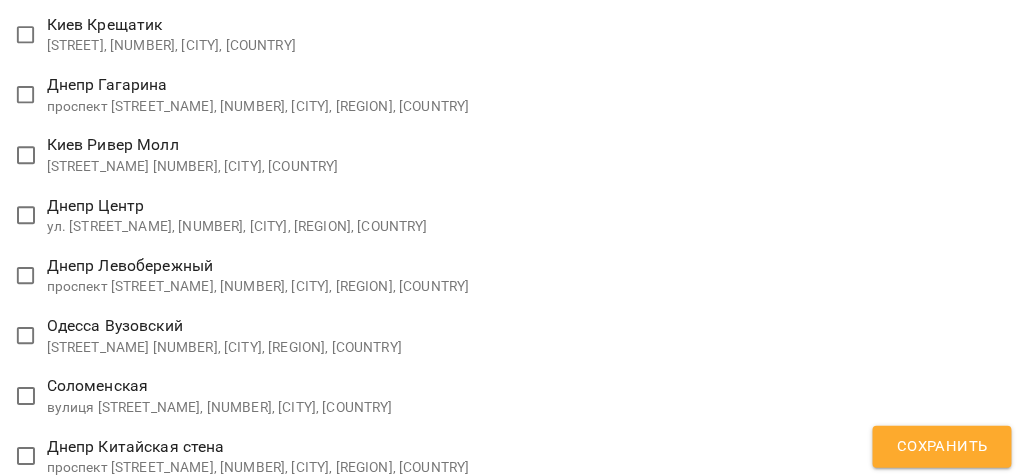 click on "Сохранить" at bounding box center (942, 447) 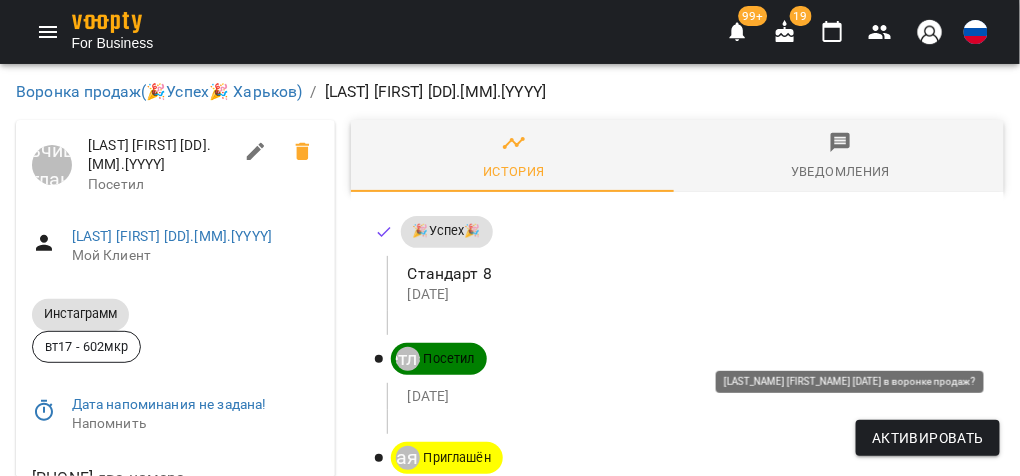 click on "Активировать" at bounding box center (928, 438) 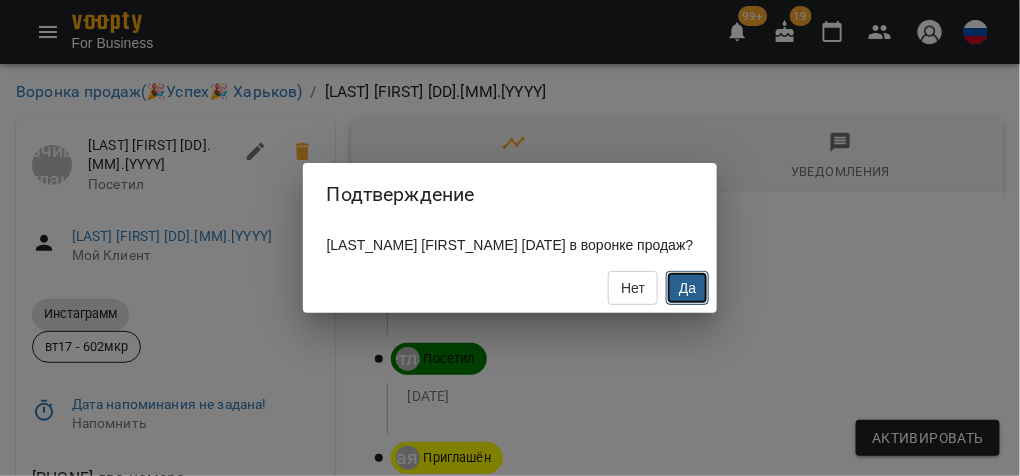 click on "Да" at bounding box center [687, 288] 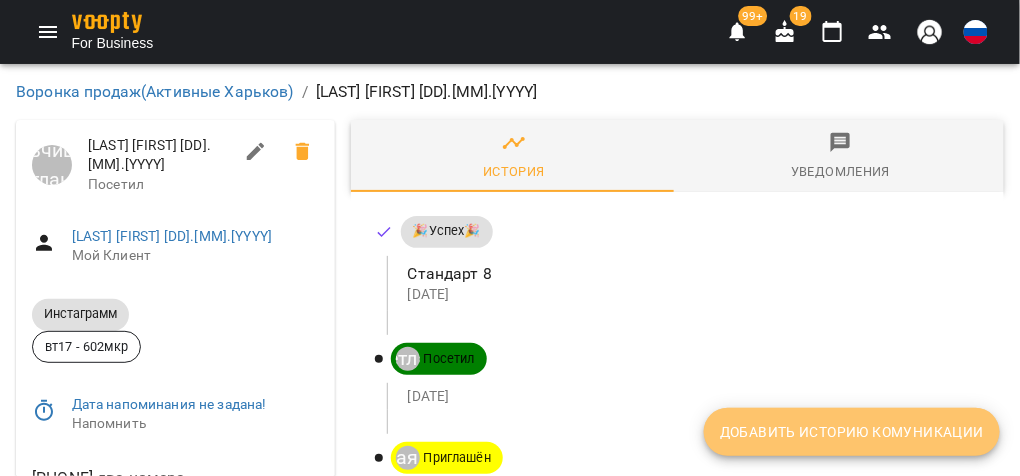 click on "Добавить историю комуникации" at bounding box center (852, 432) 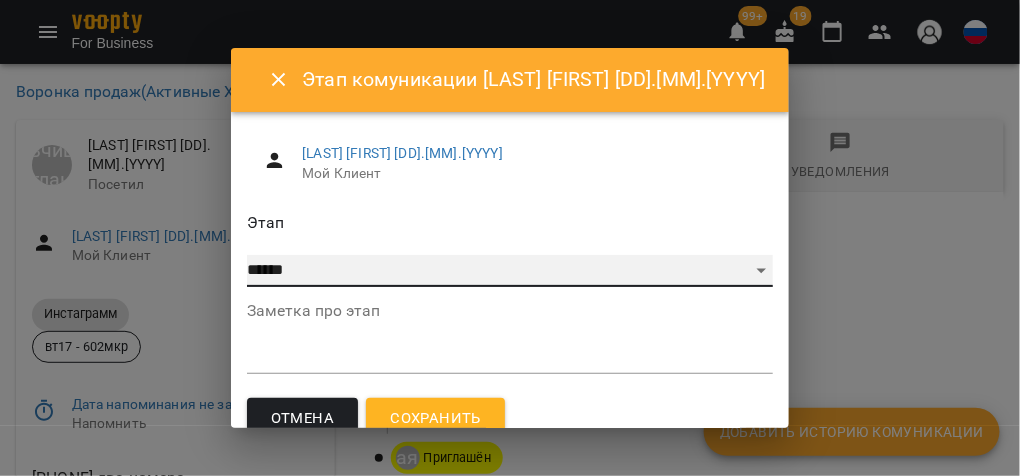 click on "**********" at bounding box center (510, 271) 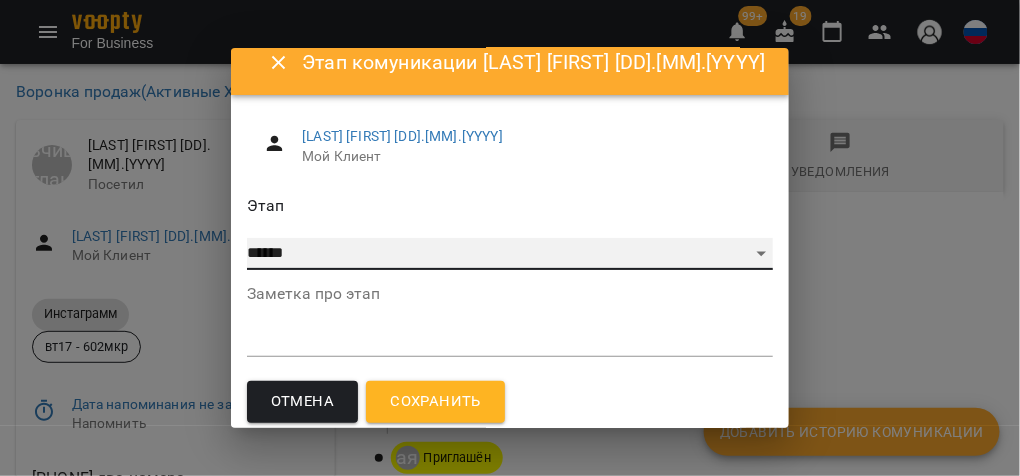 scroll, scrollTop: 27, scrollLeft: 0, axis: vertical 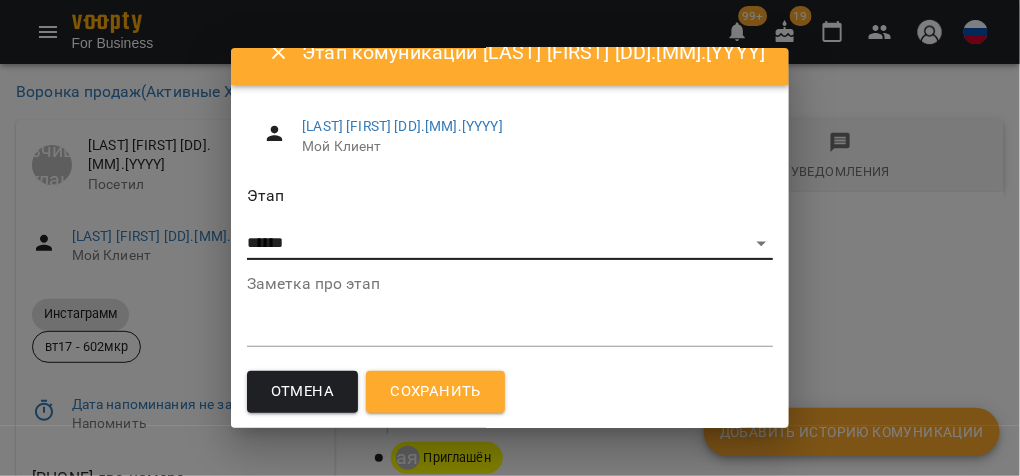 click on "Сохранить" at bounding box center [435, 392] 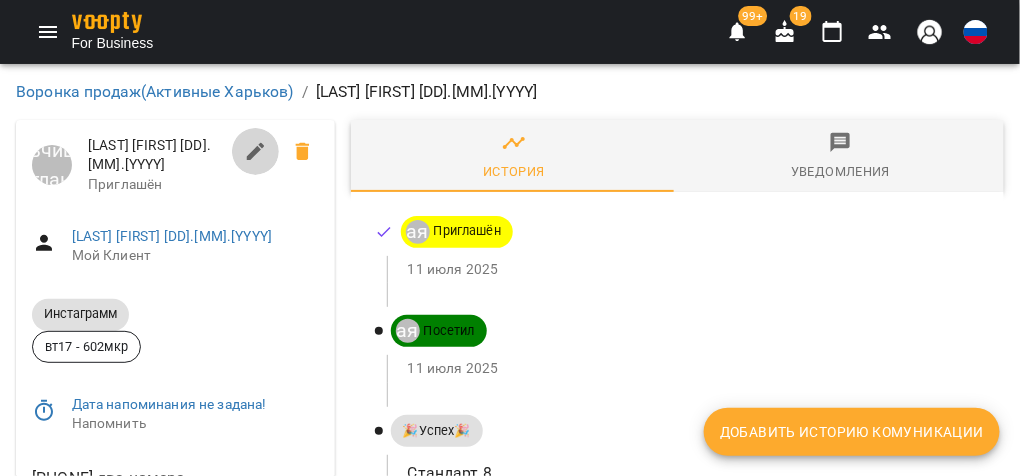 click 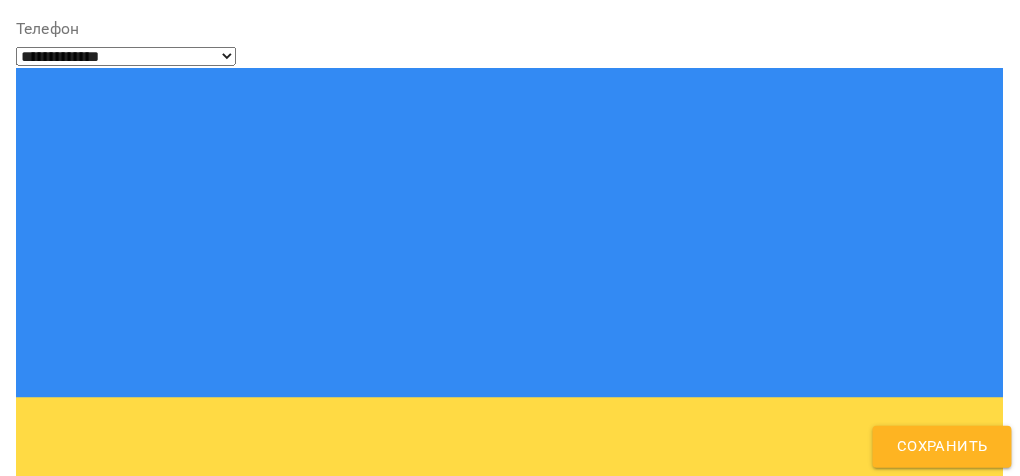 scroll, scrollTop: 239, scrollLeft: 0, axis: vertical 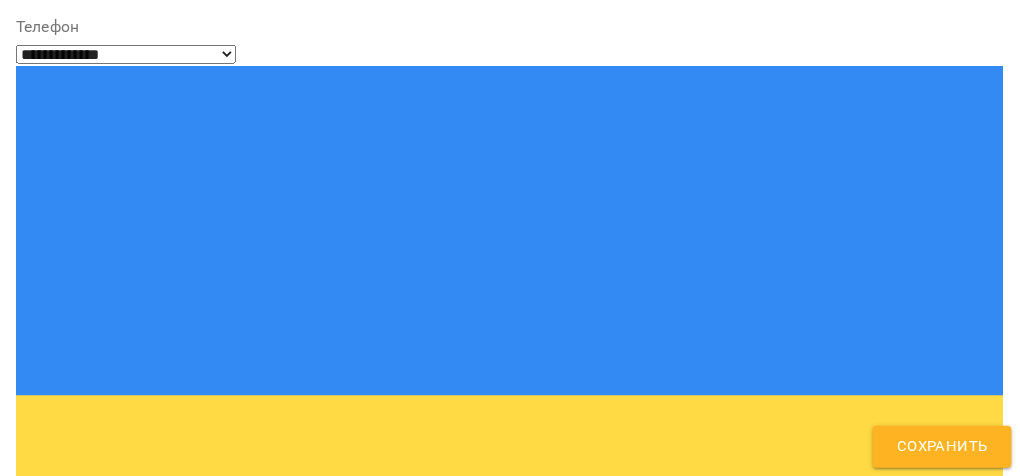 click 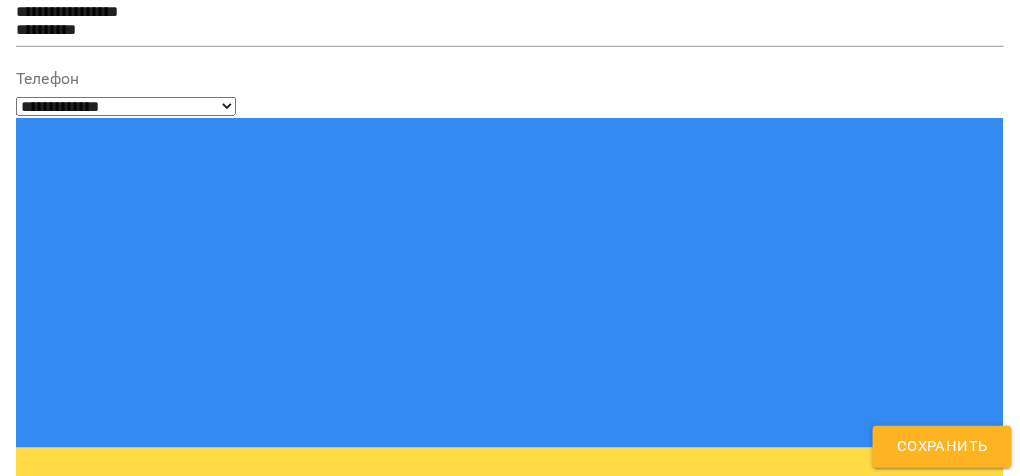 scroll, scrollTop: 182, scrollLeft: 0, axis: vertical 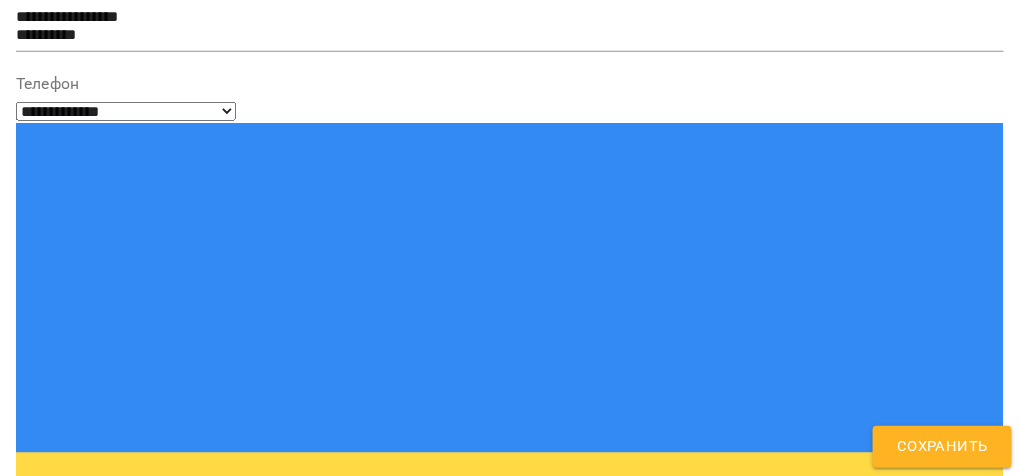 type on "*****" 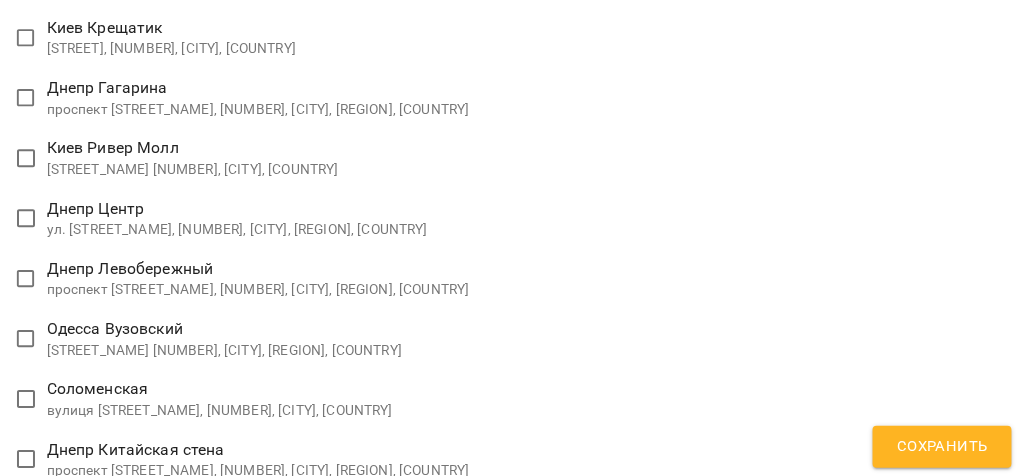 scroll, scrollTop: 3146, scrollLeft: 0, axis: vertical 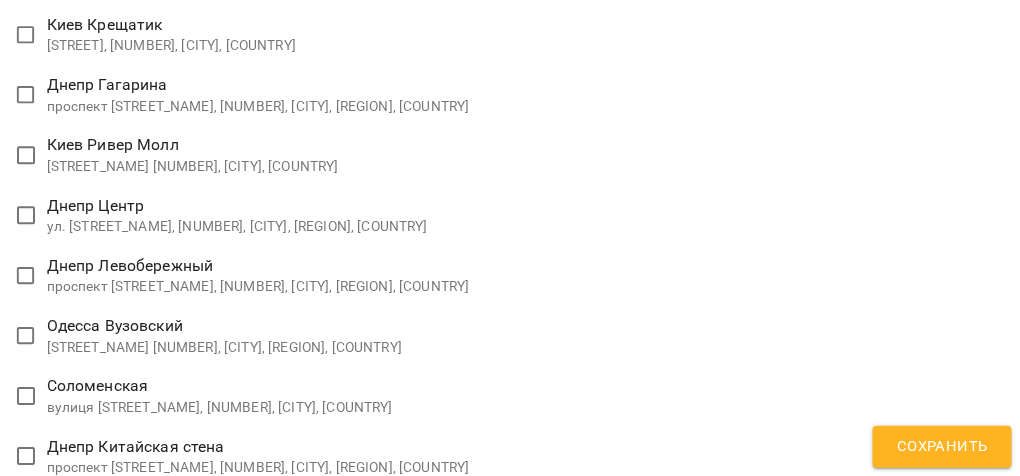 click on "**********" at bounding box center (510, 982) 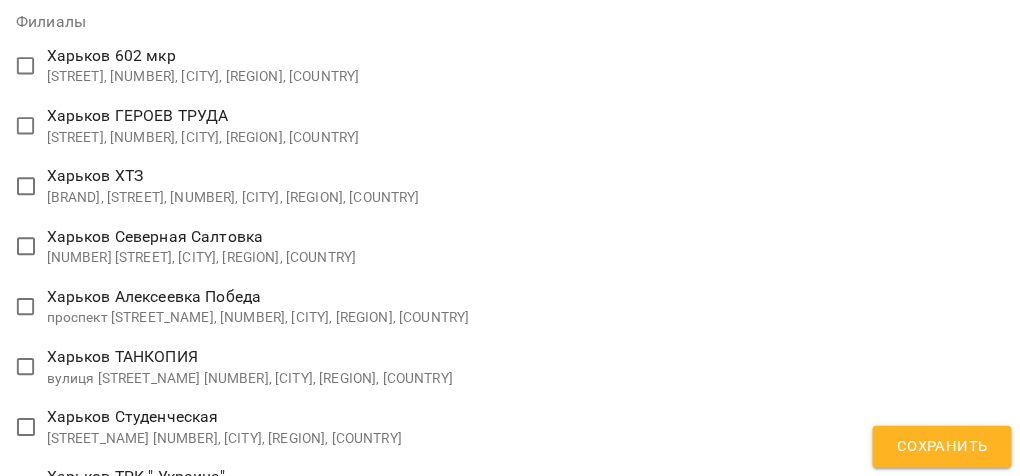 scroll, scrollTop: 1226, scrollLeft: 0, axis: vertical 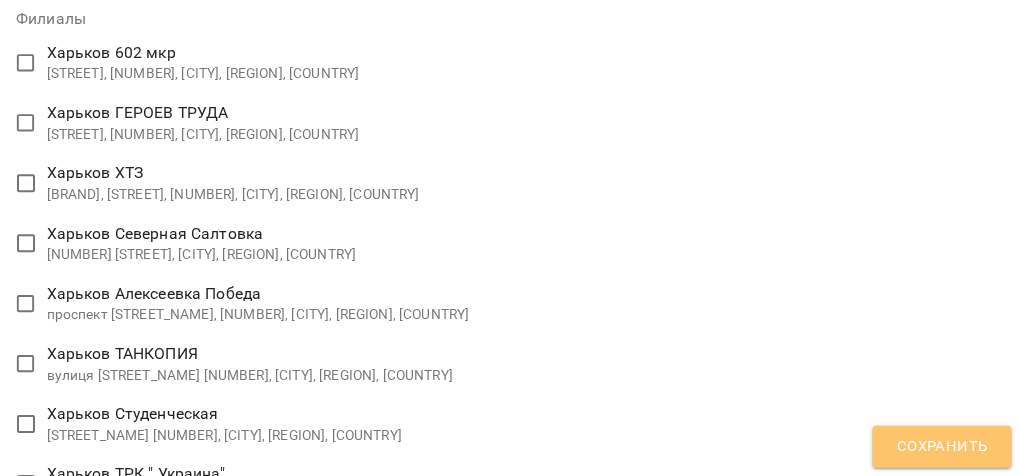 click on "Сохранить" at bounding box center [942, 447] 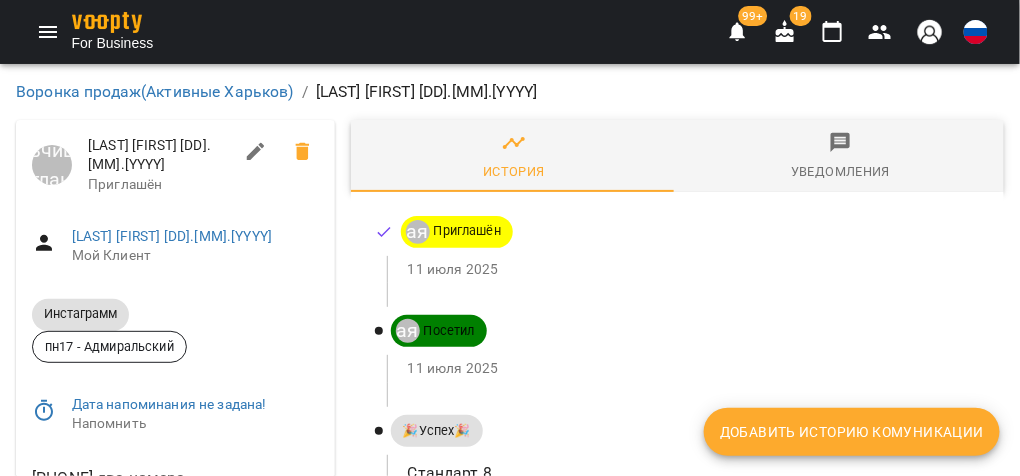 scroll, scrollTop: 0, scrollLeft: 0, axis: both 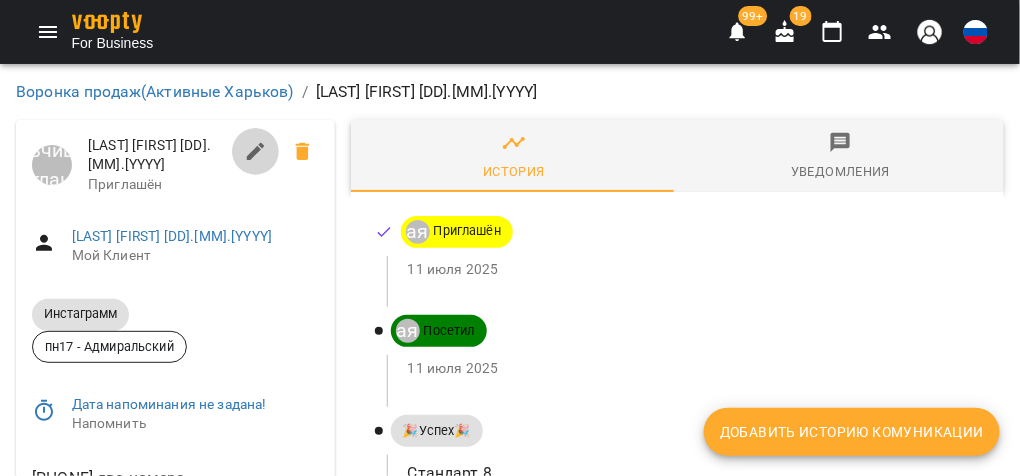 click at bounding box center (256, 152) 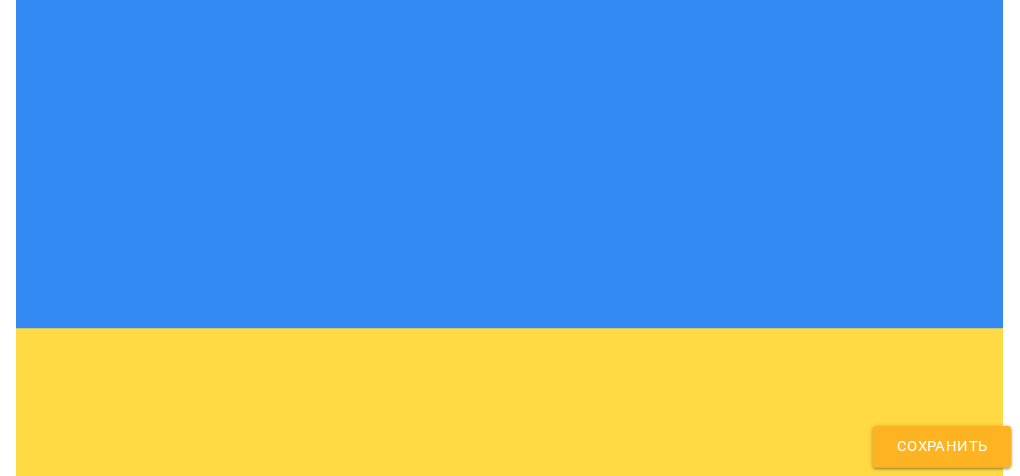 scroll, scrollTop: 0, scrollLeft: 0, axis: both 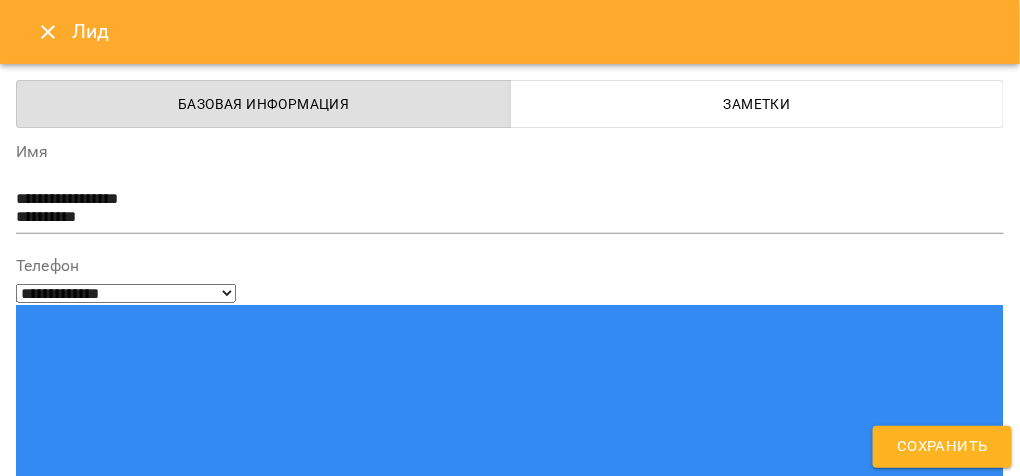 click 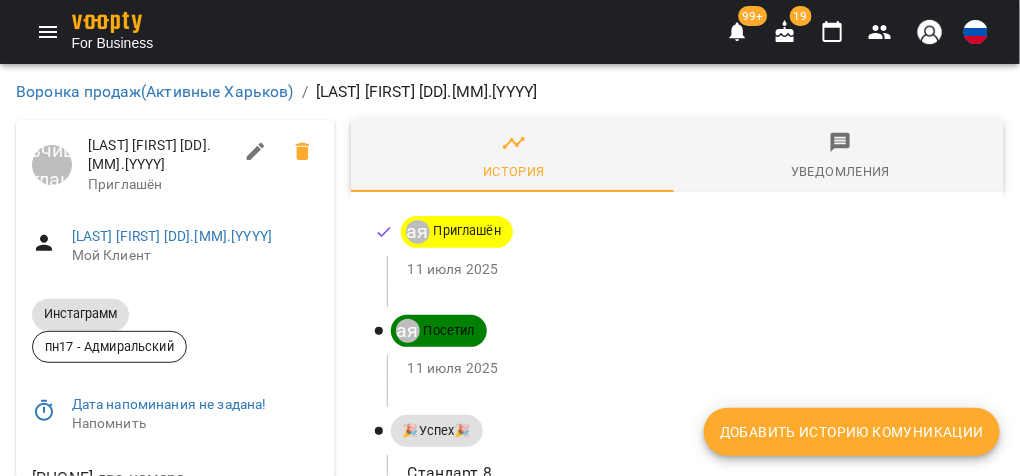 scroll, scrollTop: 79, scrollLeft: 0, axis: vertical 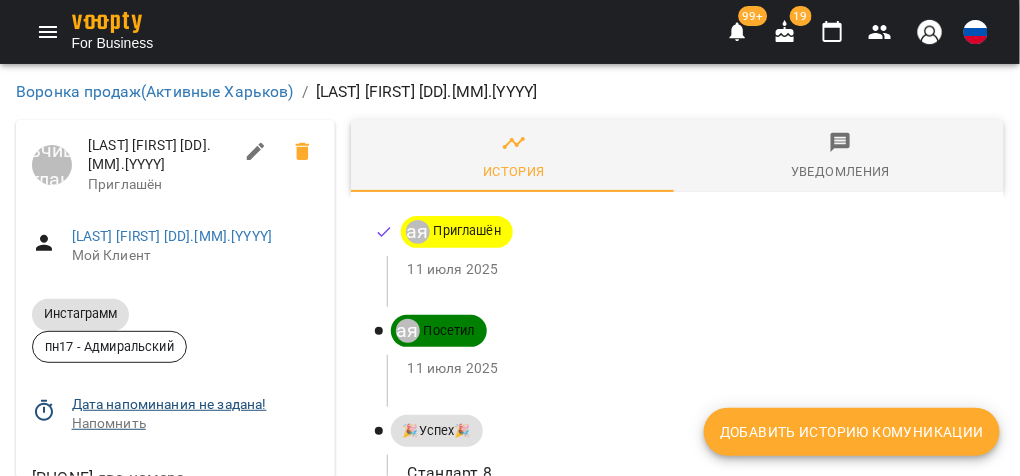 click 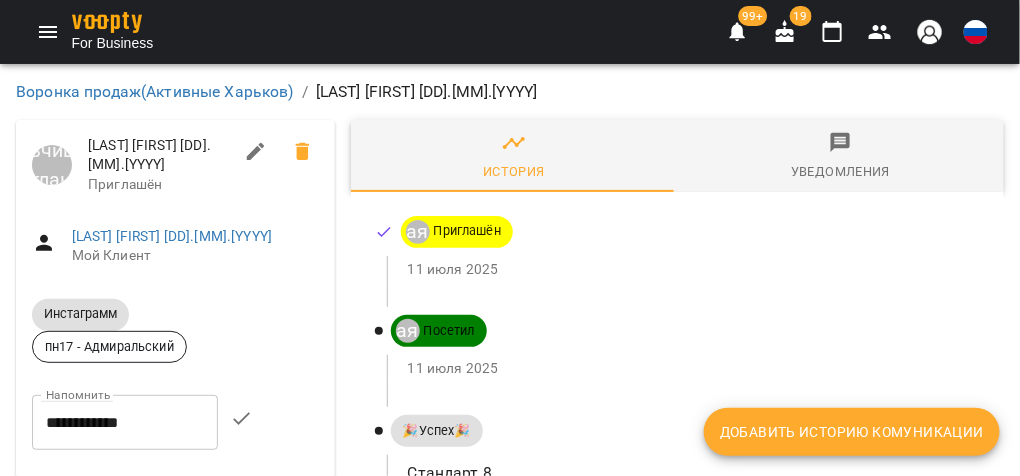 click on "**********" at bounding box center (125, 423) 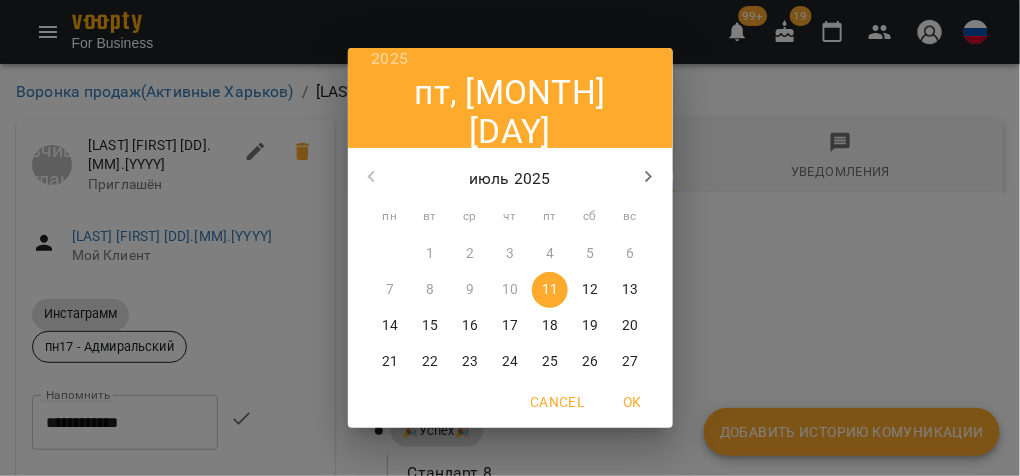 click on "14" at bounding box center [390, 326] 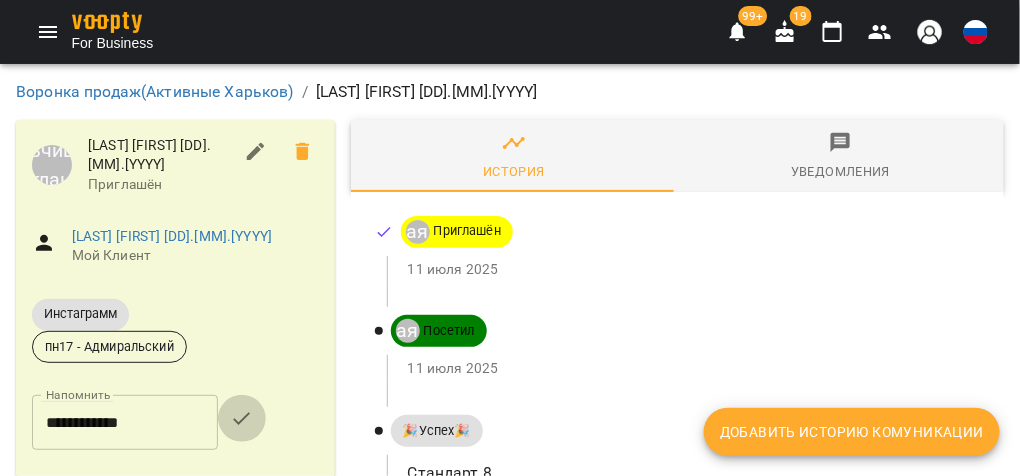 click at bounding box center (242, 419) 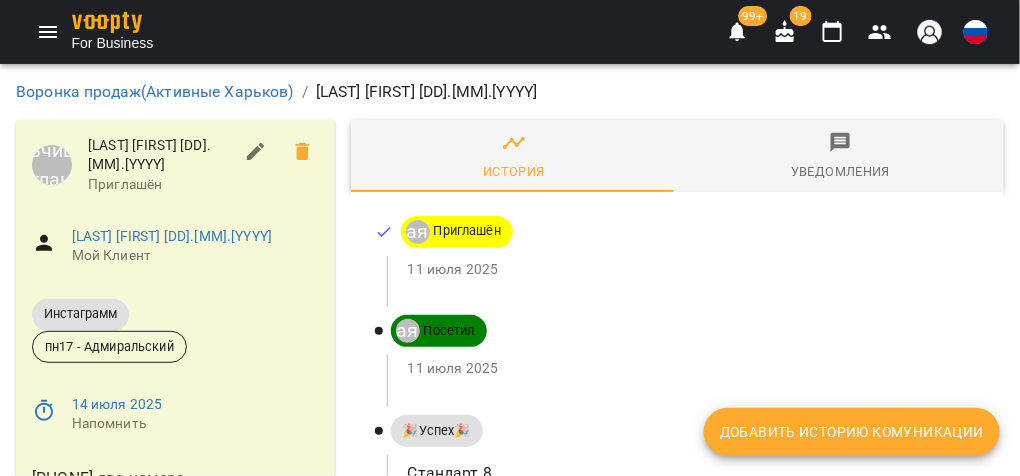 scroll, scrollTop: 159, scrollLeft: 0, axis: vertical 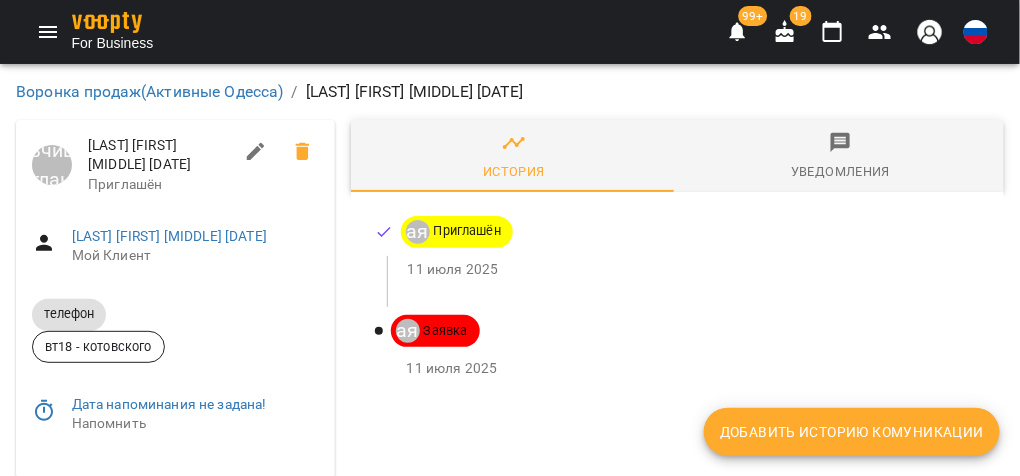click 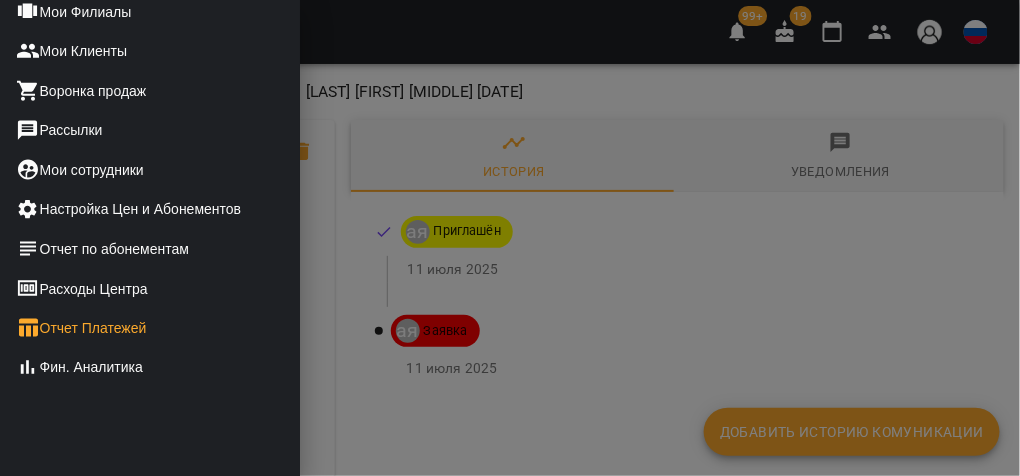 scroll, scrollTop: 631, scrollLeft: 0, axis: vertical 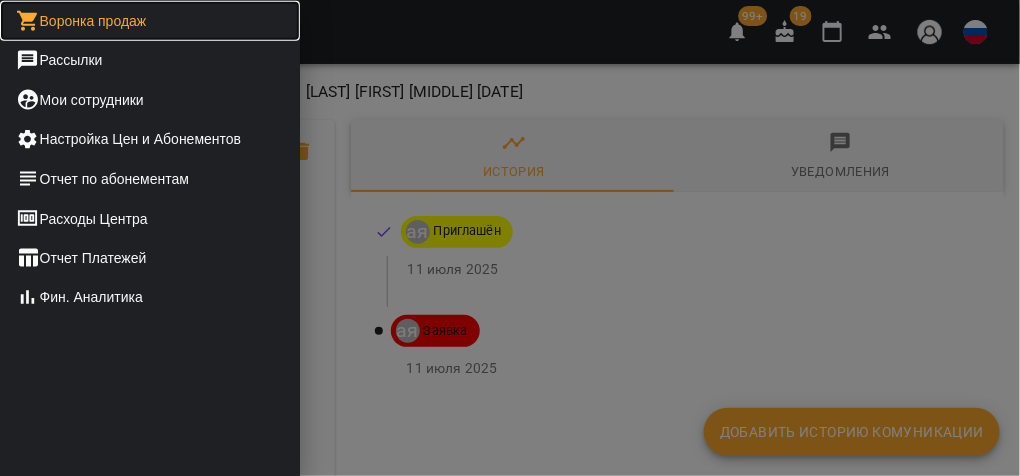 click on "Воронка продаж" at bounding box center (150, 21) 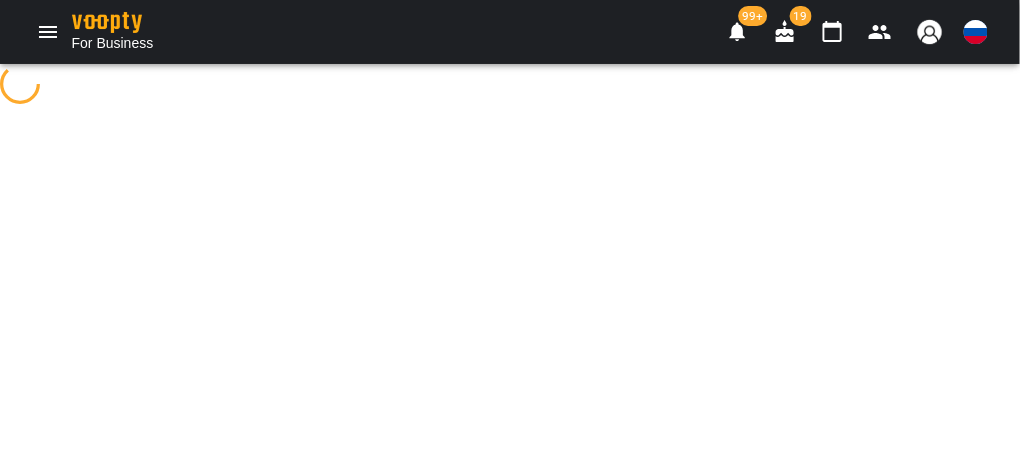 select on "**********" 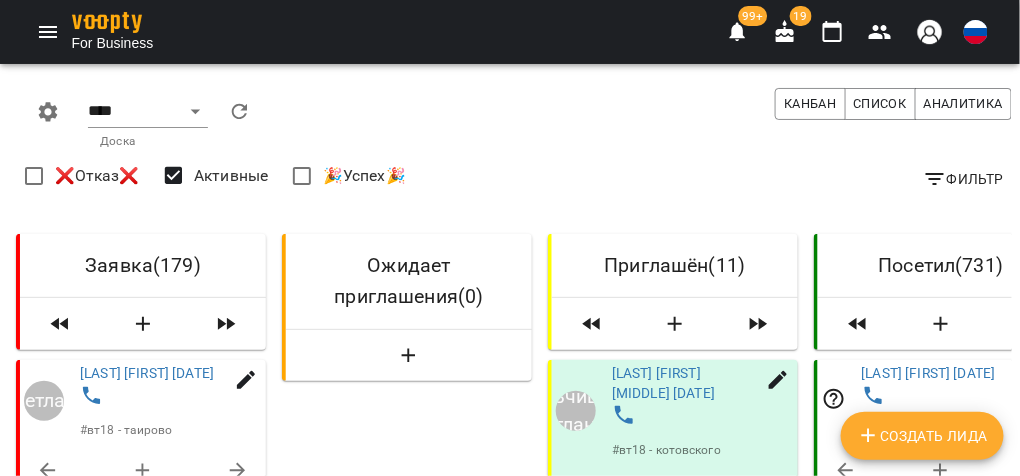click on "Фильтр" at bounding box center [963, 179] 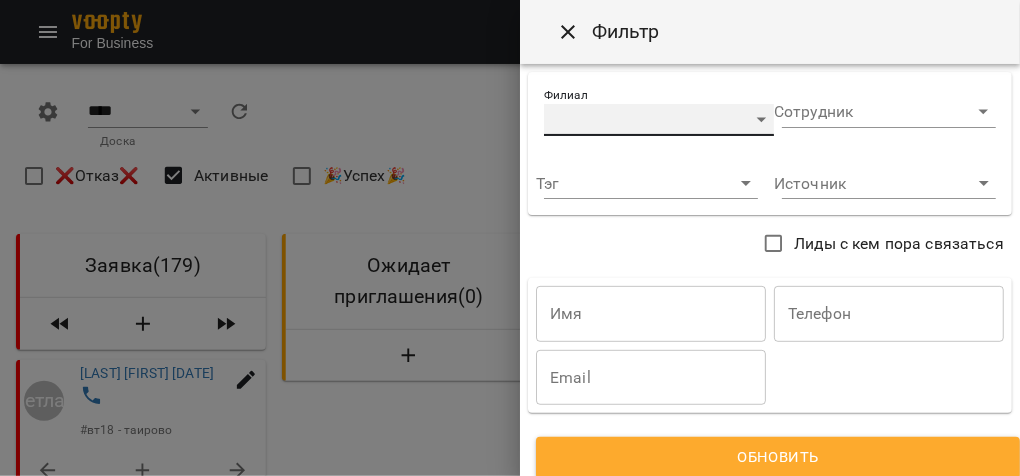 click on "​" at bounding box center [659, 120] 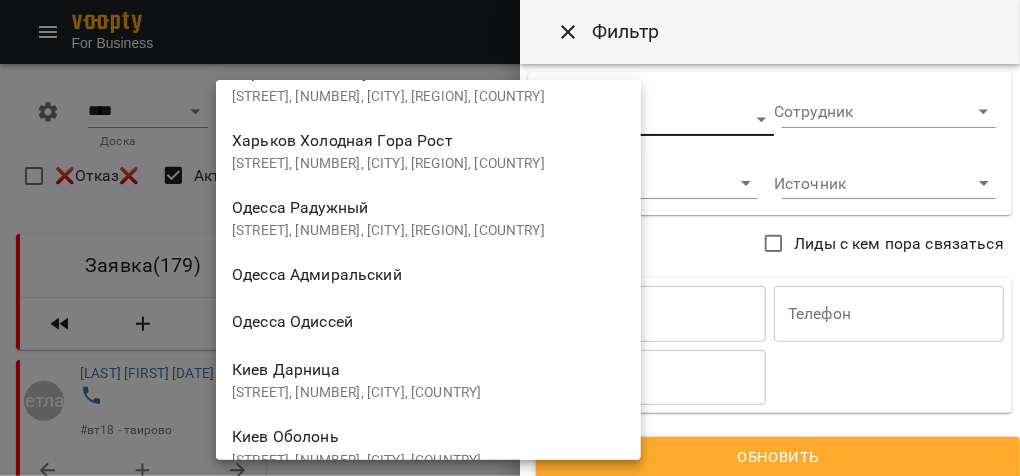 scroll, scrollTop: 719, scrollLeft: 0, axis: vertical 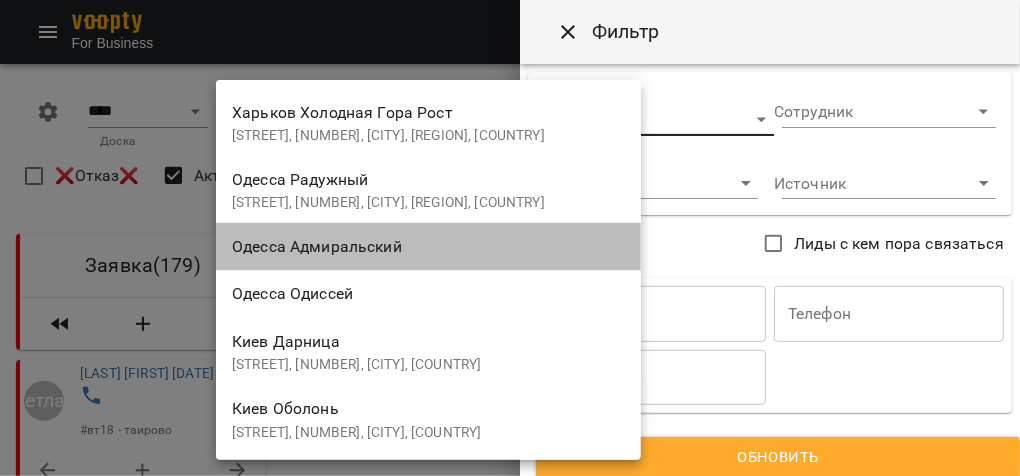 click on "Одесса Адмиральский" at bounding box center (317, 246) 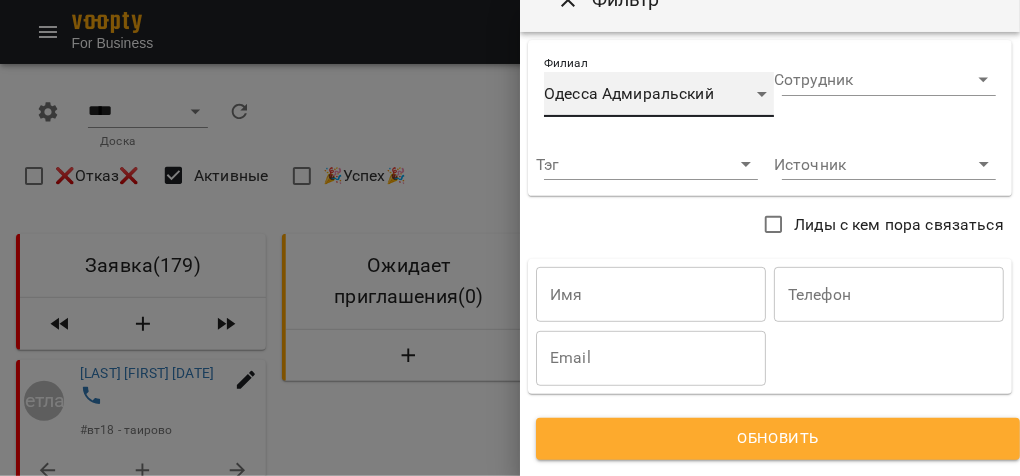 scroll, scrollTop: 43, scrollLeft: 0, axis: vertical 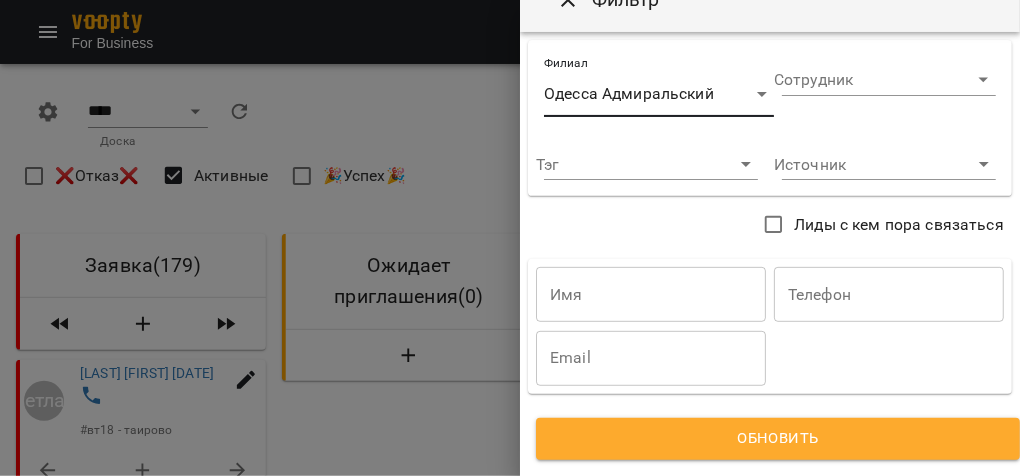 click on "Обновить" at bounding box center (778, 439) 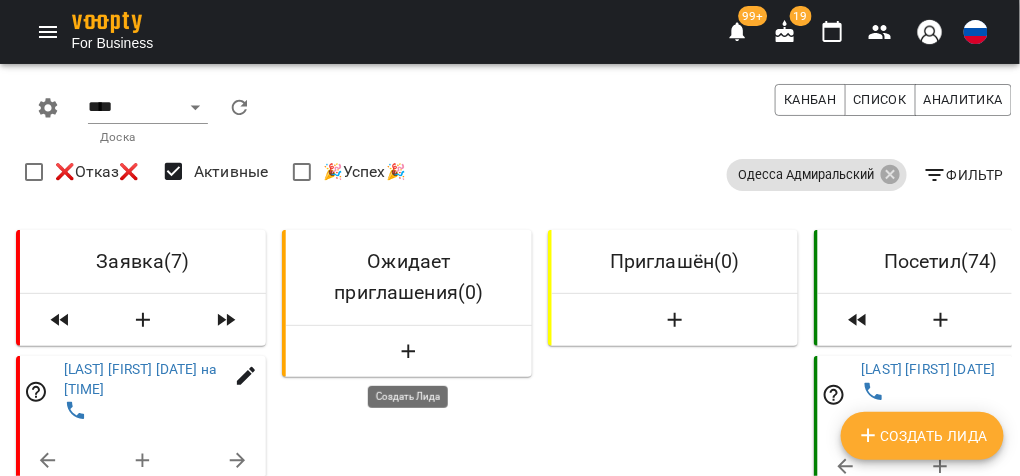 scroll, scrollTop: 159, scrollLeft: 0, axis: vertical 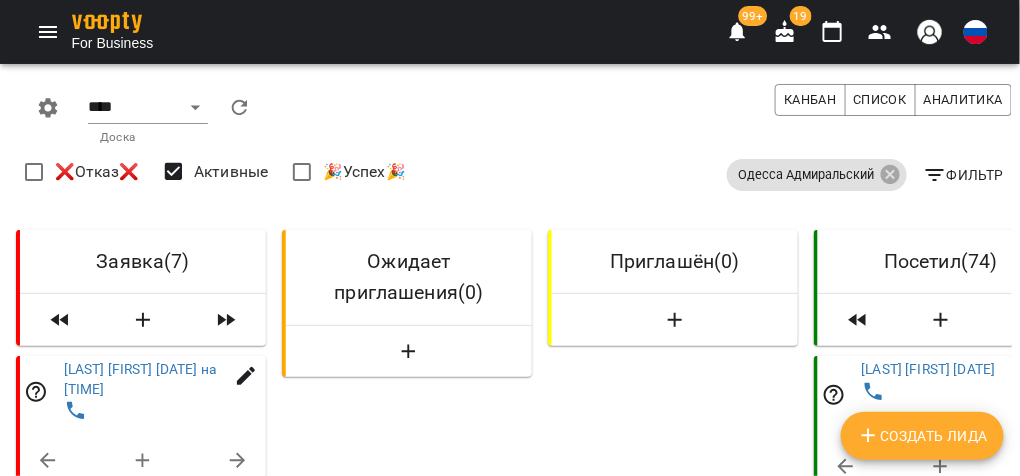 click on "Создать Лида" at bounding box center [922, 436] 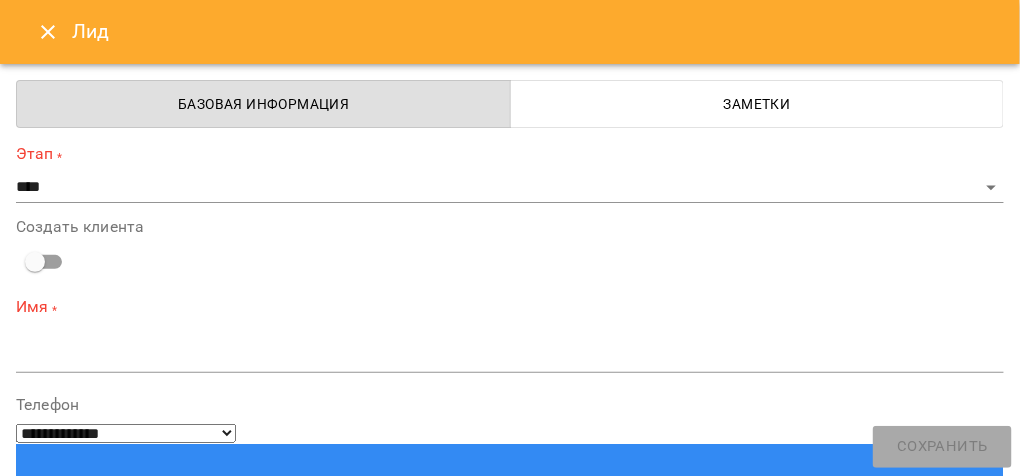 paste on "**********" 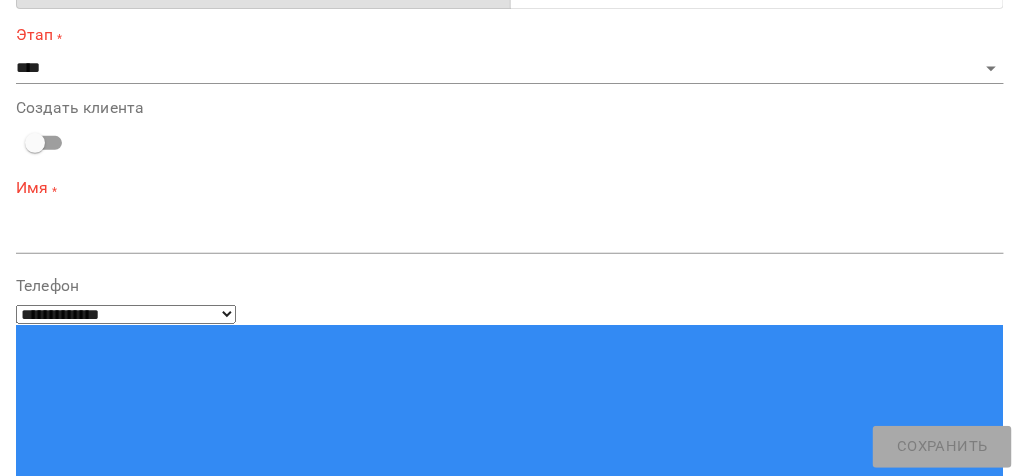 scroll, scrollTop: 399, scrollLeft: 0, axis: vertical 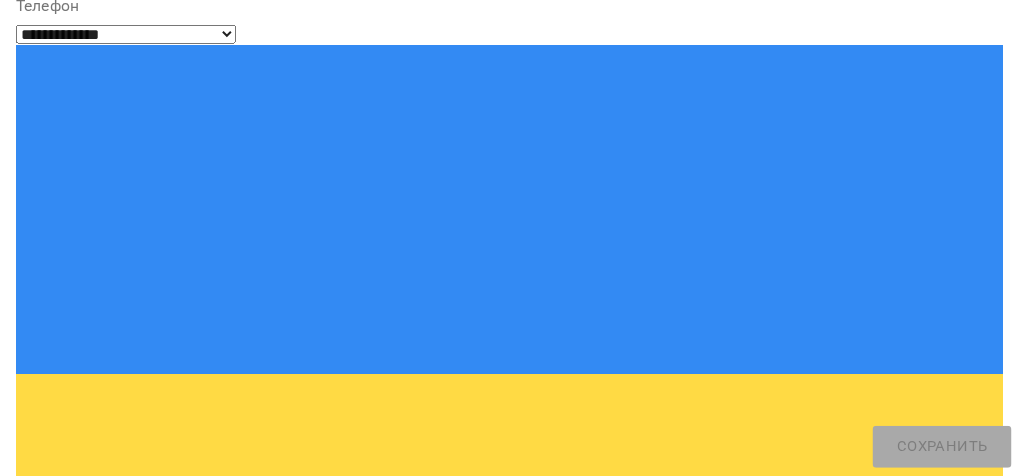type on "**********" 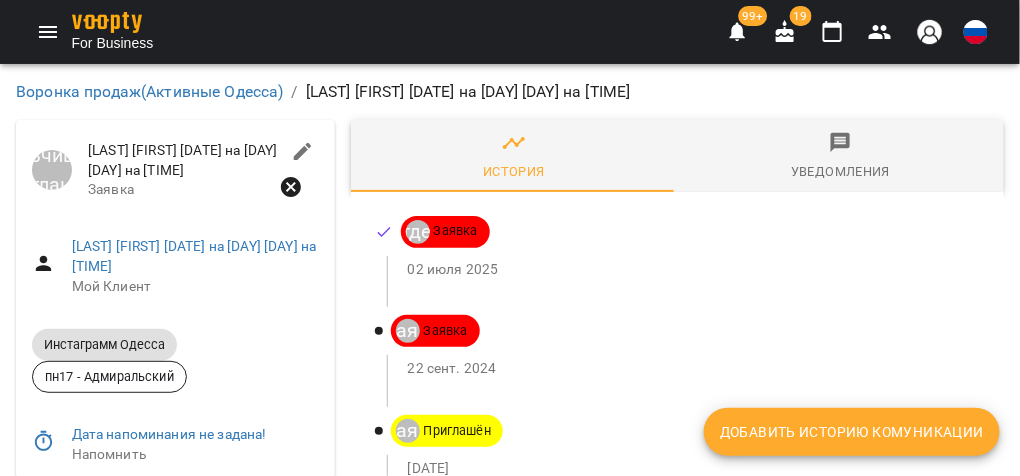 scroll, scrollTop: 0, scrollLeft: 0, axis: both 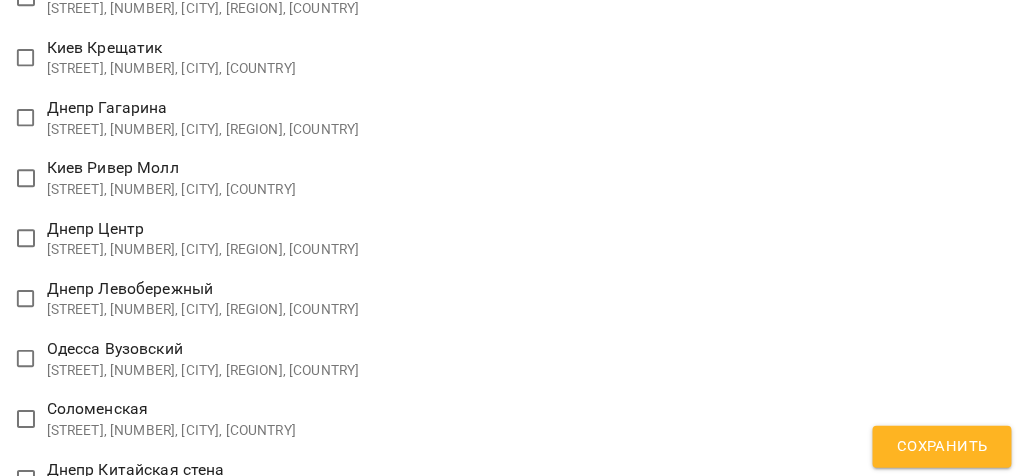 click on "**********" at bounding box center (510, 945) 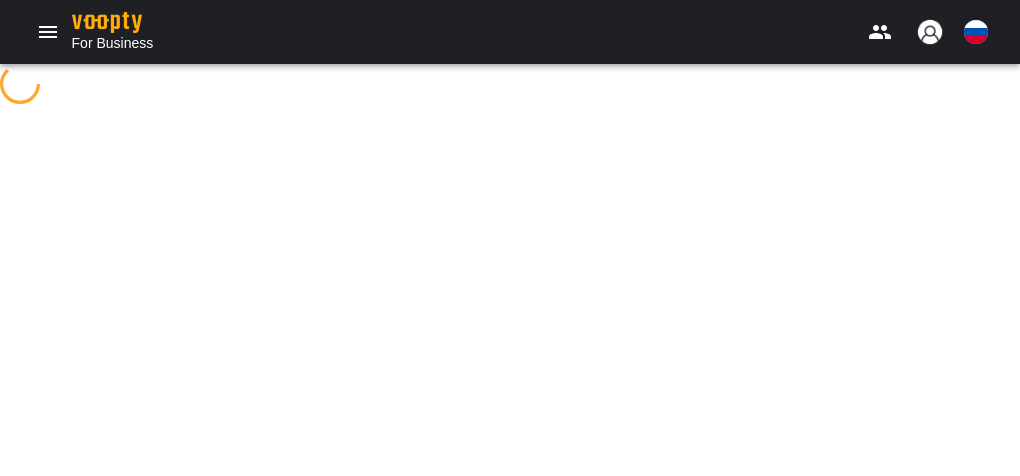 scroll, scrollTop: 0, scrollLeft: 0, axis: both 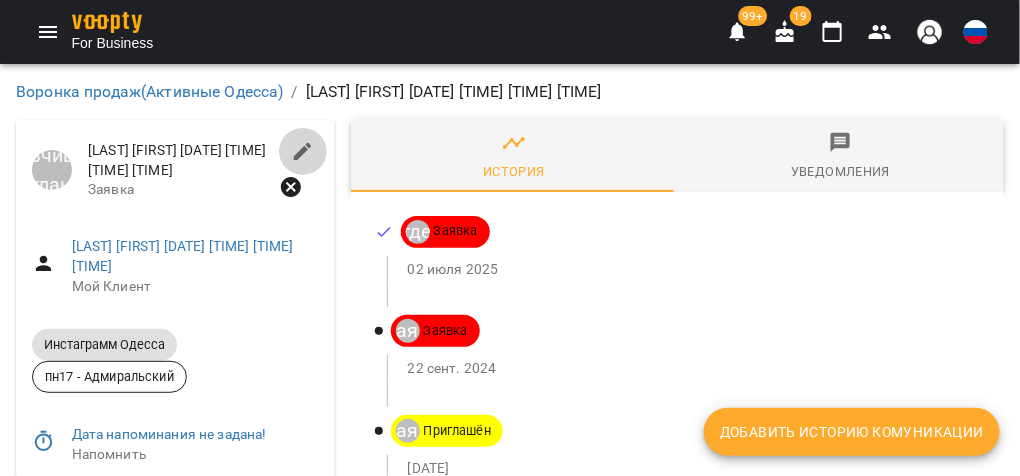 click 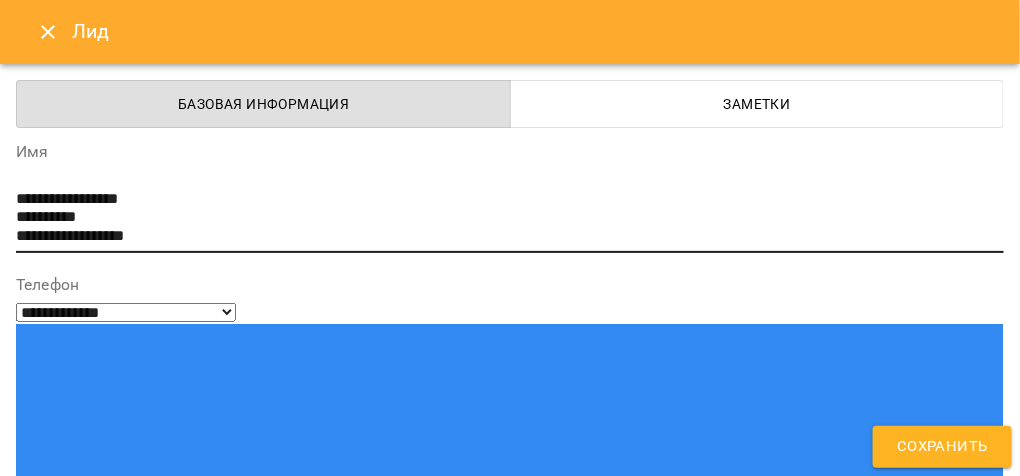 drag, startPoint x: 32, startPoint y: 232, endPoint x: 185, endPoint y: 238, distance: 153.1176 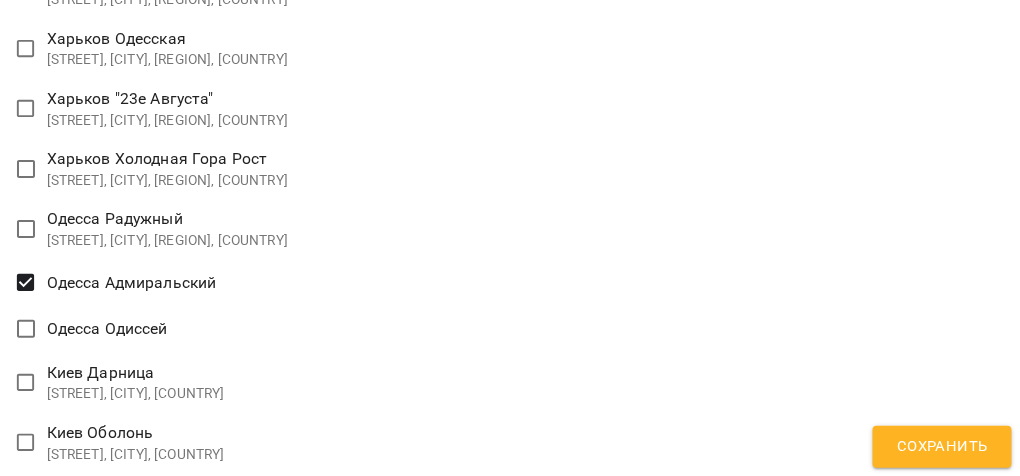 scroll, scrollTop: 1759, scrollLeft: 0, axis: vertical 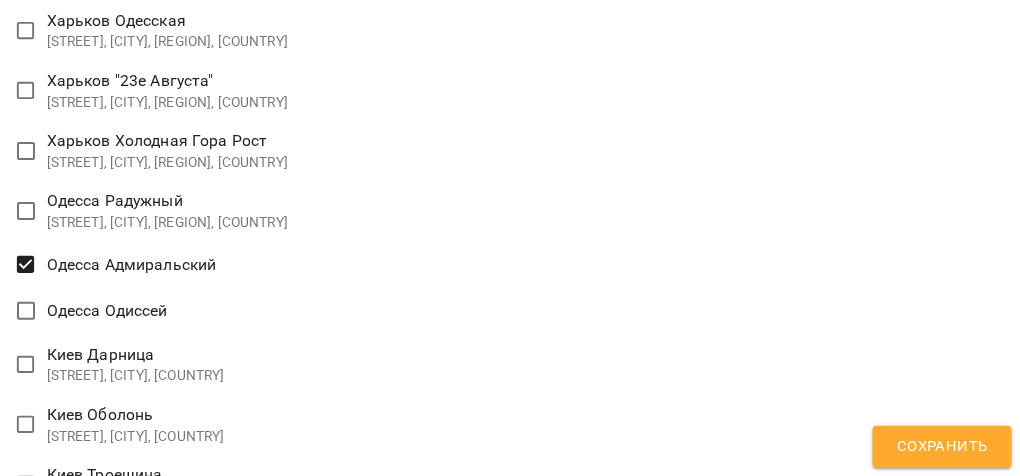 type on "**********" 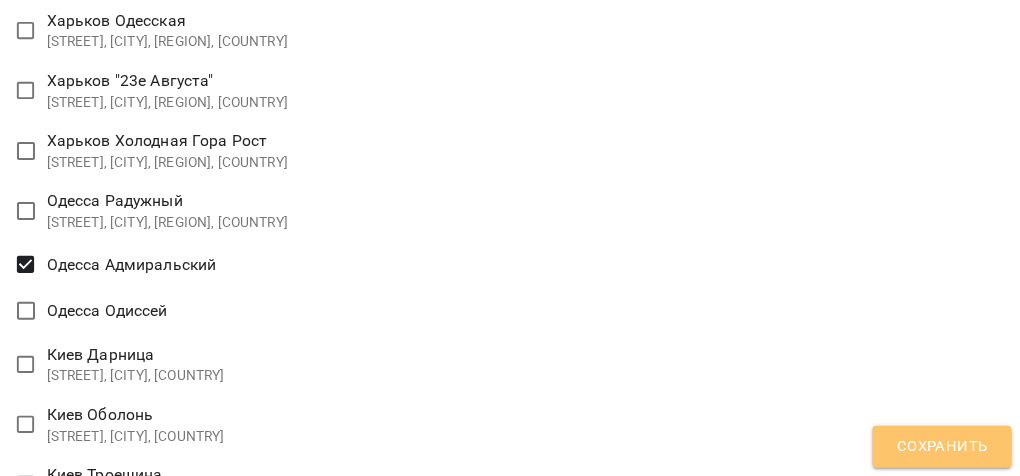 click on "Сохранить" at bounding box center [942, 447] 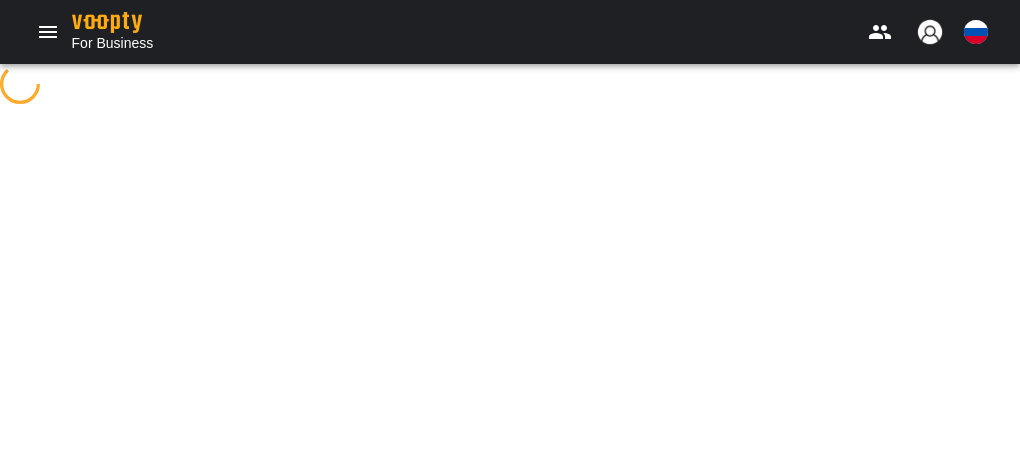 scroll, scrollTop: 0, scrollLeft: 0, axis: both 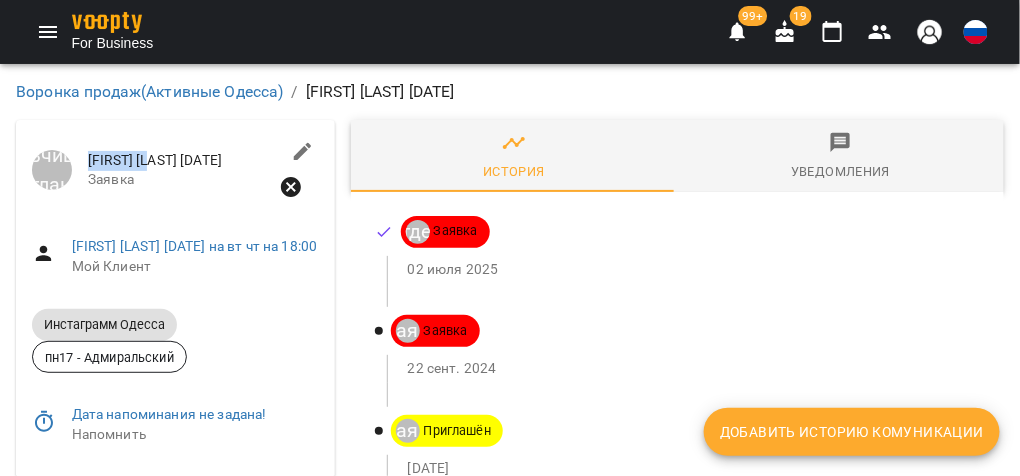 drag, startPoint x: 89, startPoint y: 147, endPoint x: 153, endPoint y: 142, distance: 64.195015 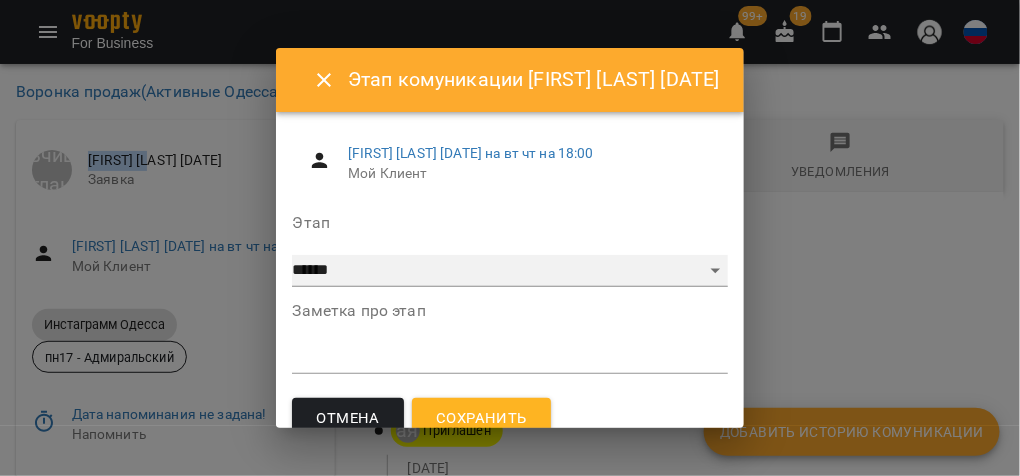 click on "**********" at bounding box center (509, 271) 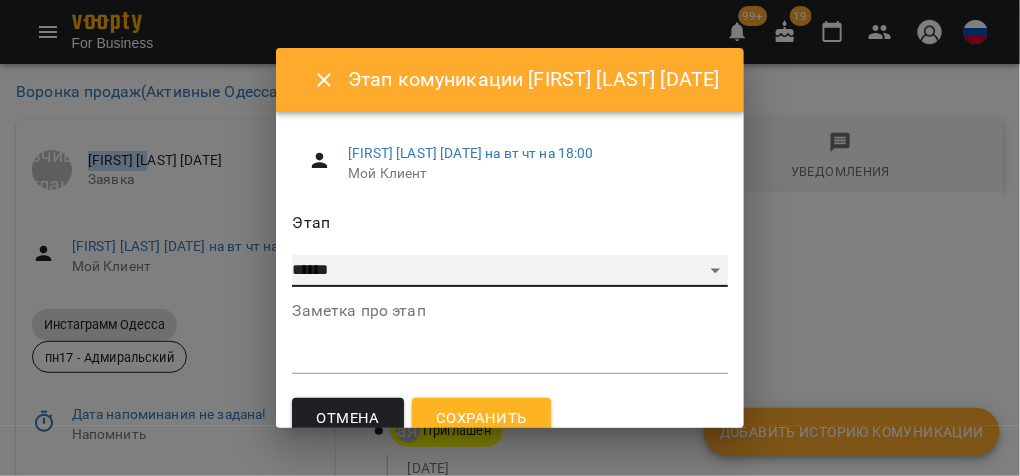select on "*" 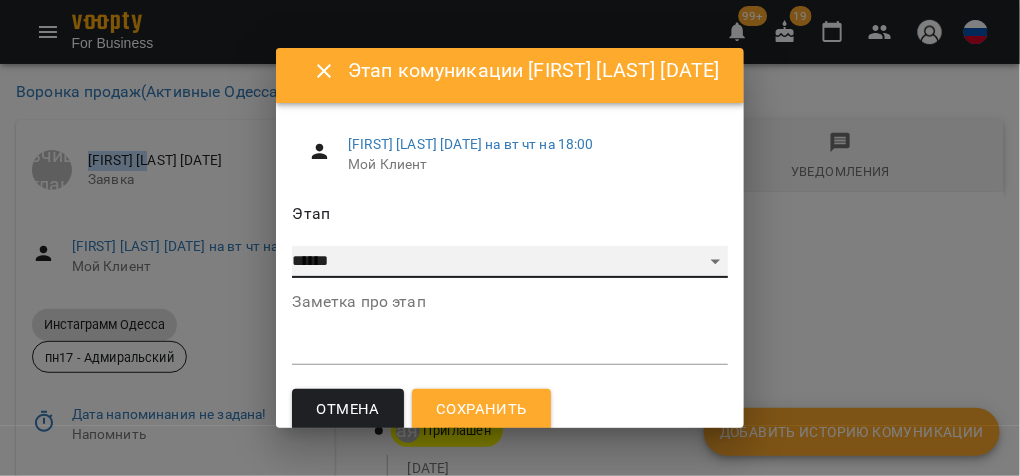scroll, scrollTop: 27, scrollLeft: 0, axis: vertical 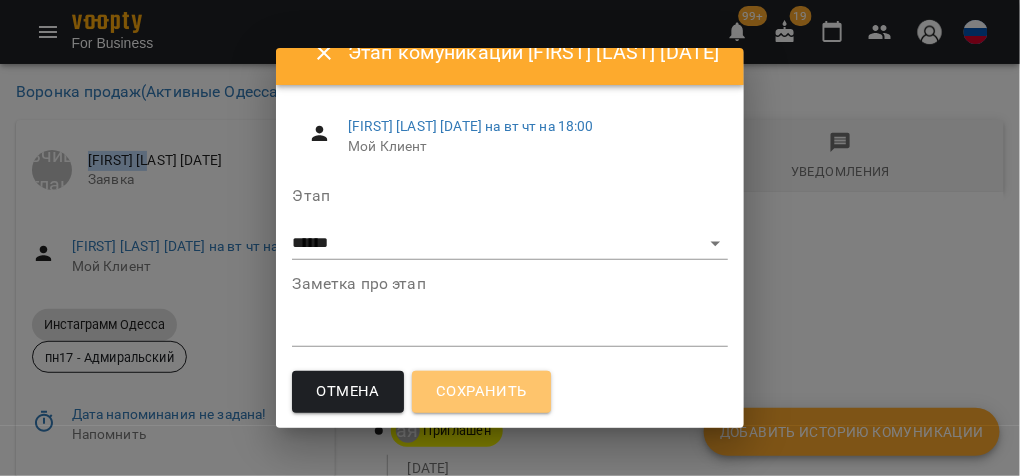 click on "Сохранить" at bounding box center [481, 392] 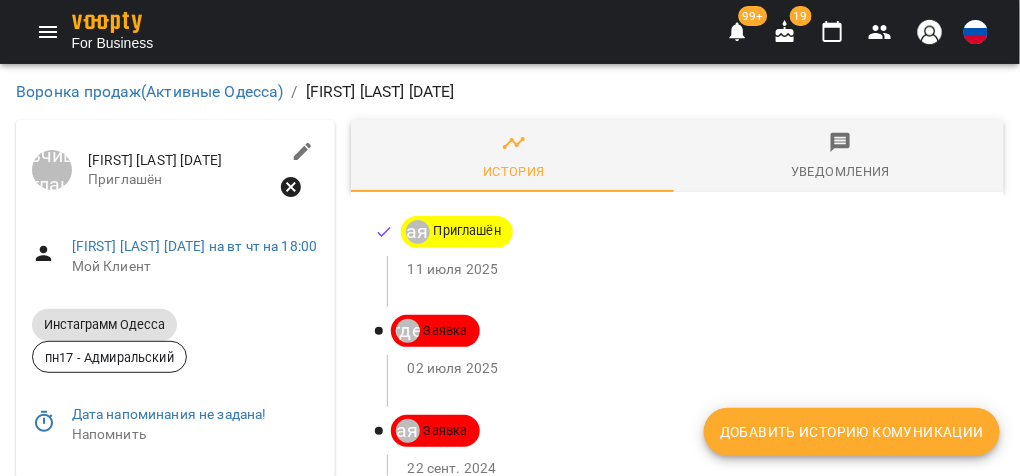 scroll, scrollTop: 159, scrollLeft: 0, axis: vertical 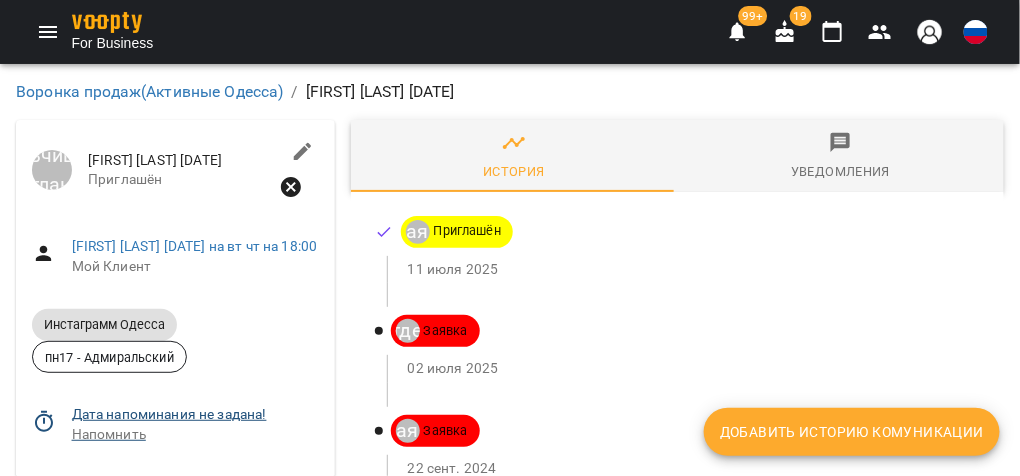 click 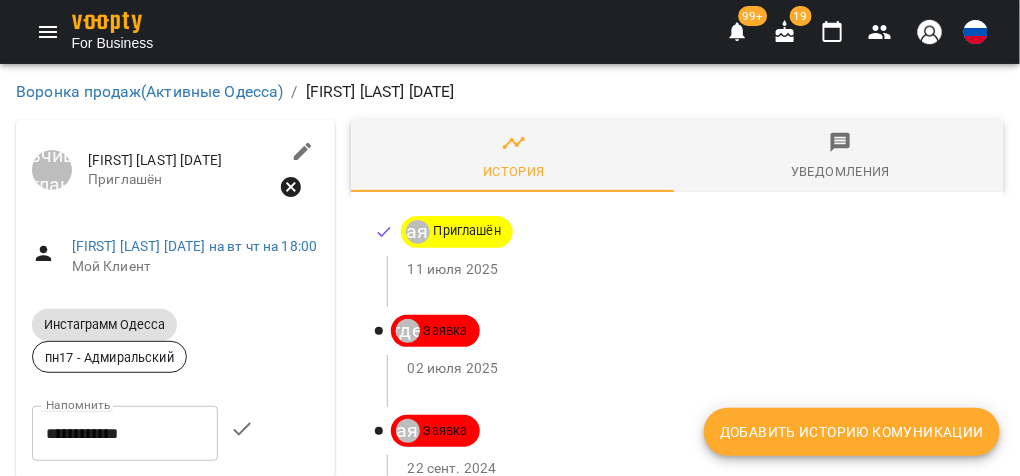 click on "**********" at bounding box center [125, 433] 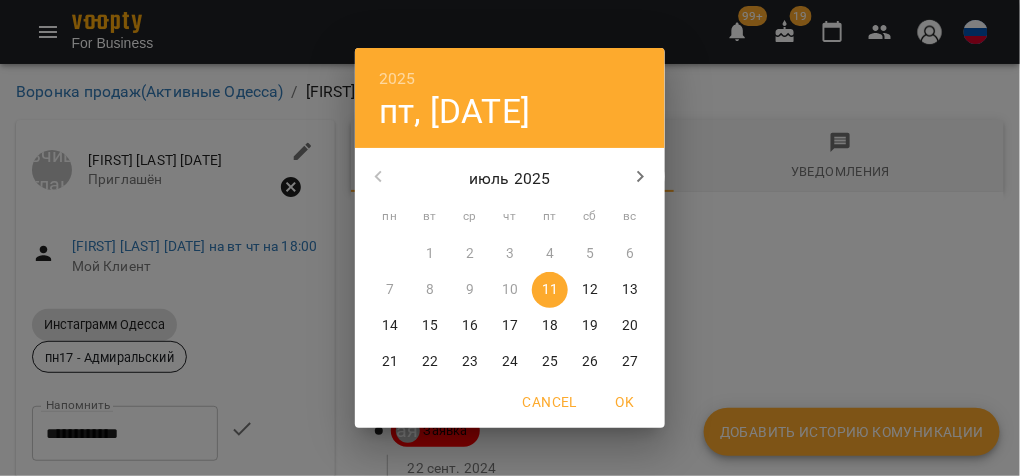 click on "14" at bounding box center (390, 326) 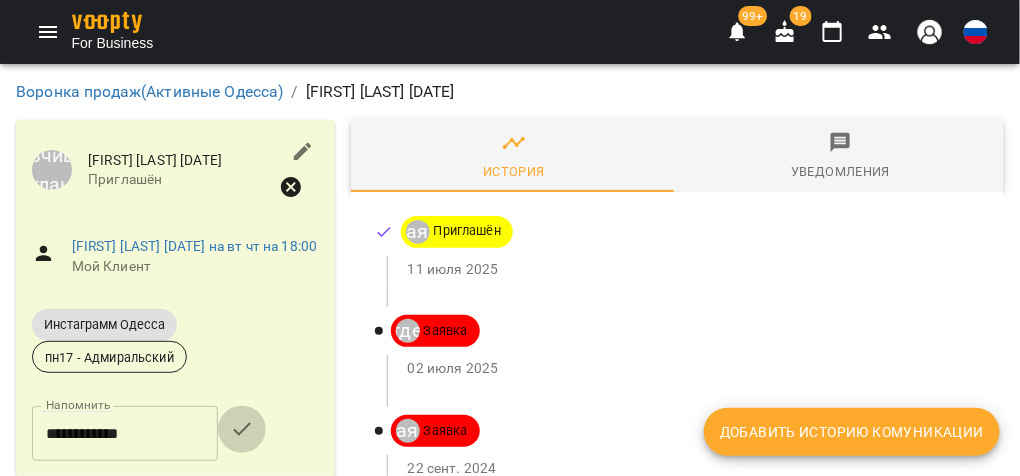 click 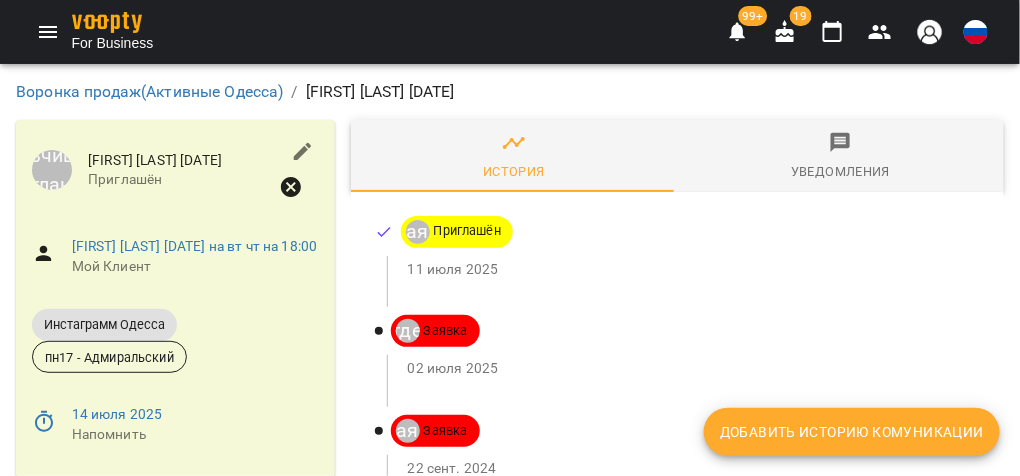 scroll, scrollTop: 245, scrollLeft: 0, axis: vertical 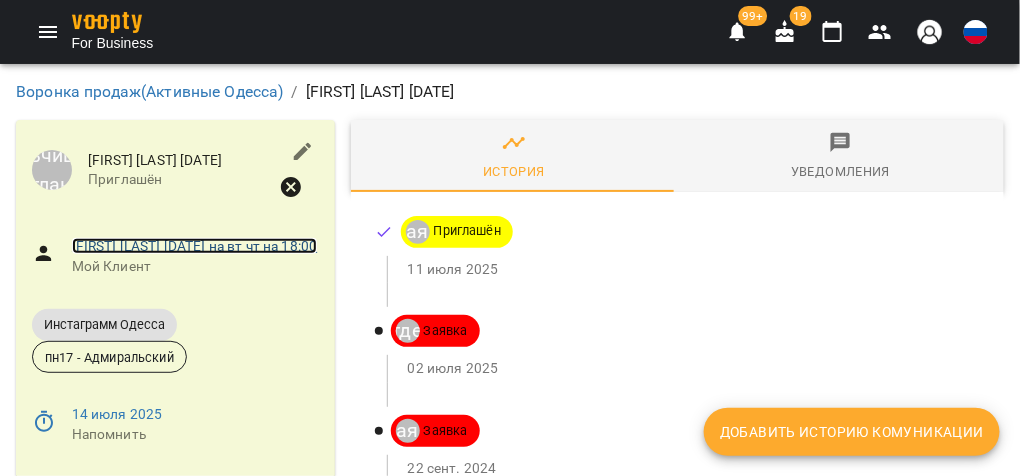 click on "[LAST] [FIRST]
[DATE]
на вт чт на [TIME]" at bounding box center [195, 246] 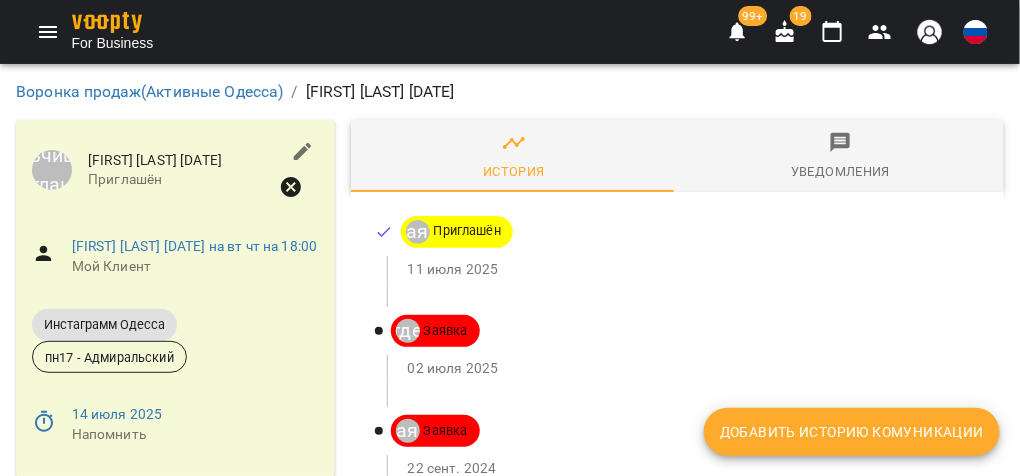 scroll, scrollTop: 0, scrollLeft: 0, axis: both 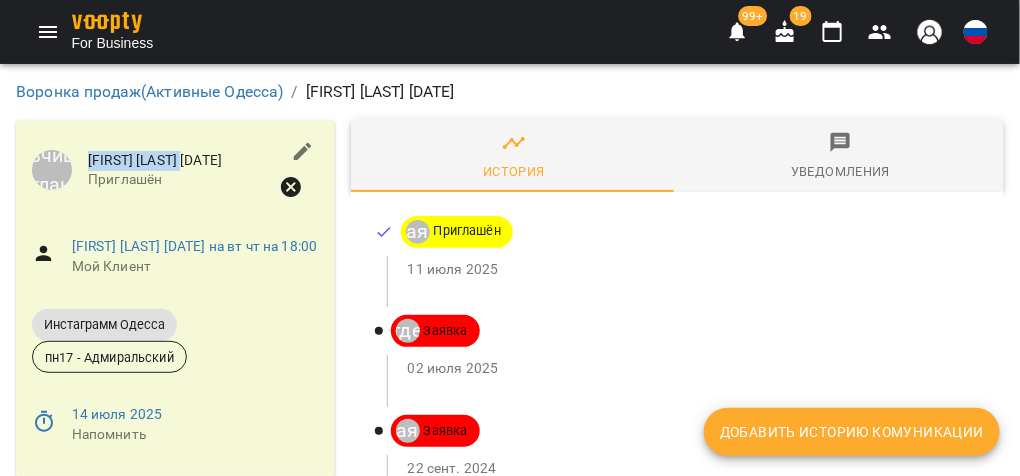 drag, startPoint x: 91, startPoint y: 145, endPoint x: 216, endPoint y: 146, distance: 125.004 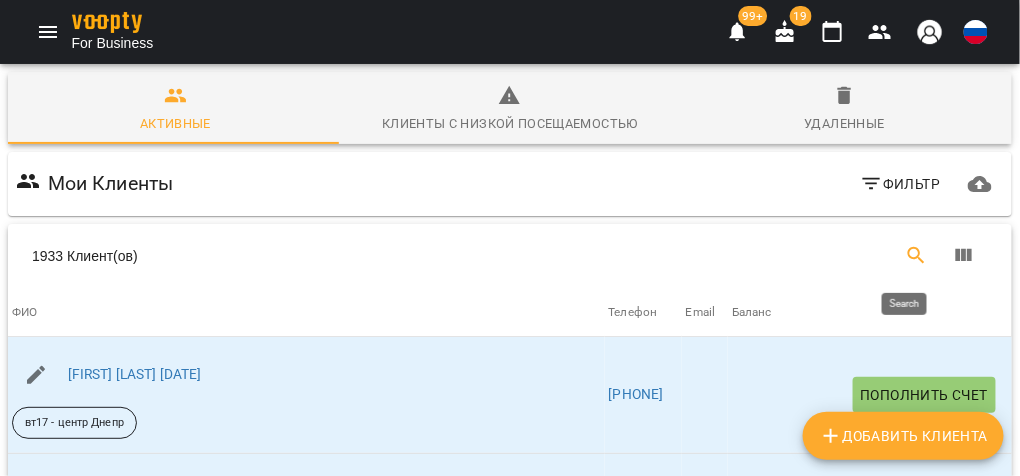 click 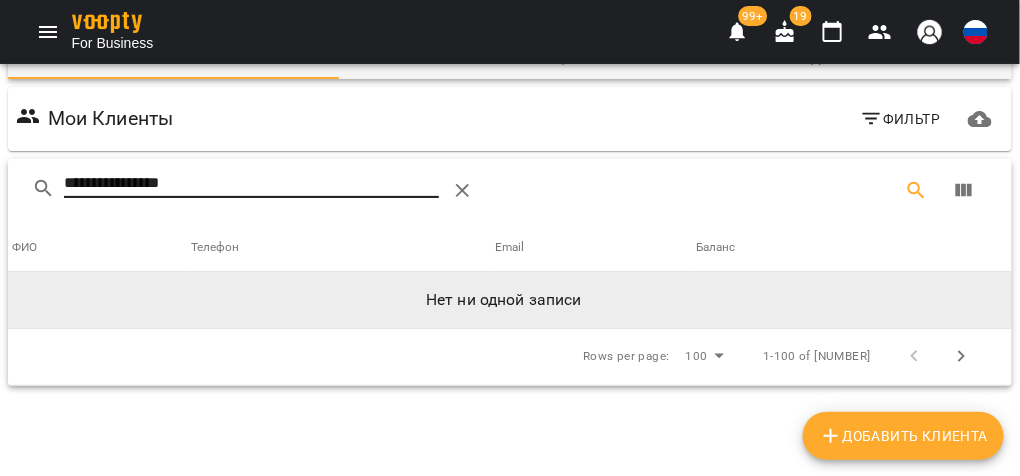 scroll, scrollTop: 0, scrollLeft: 0, axis: both 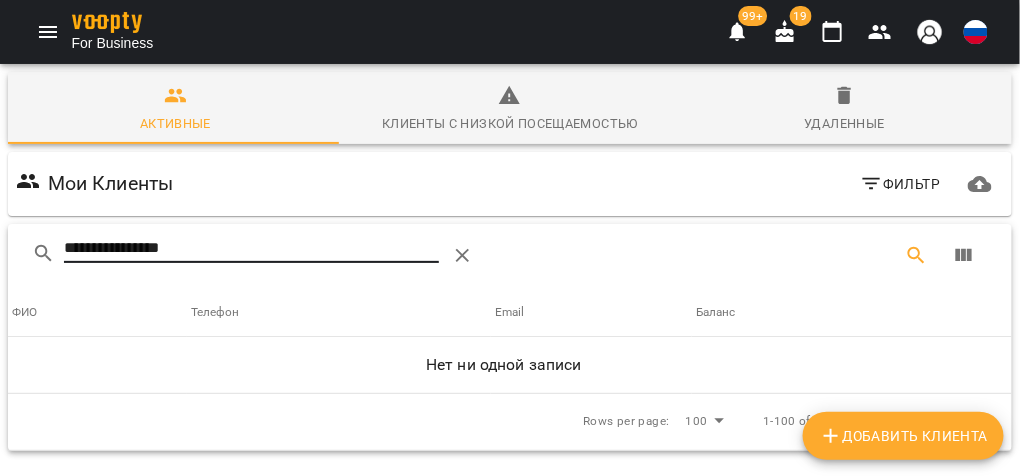 type on "**********" 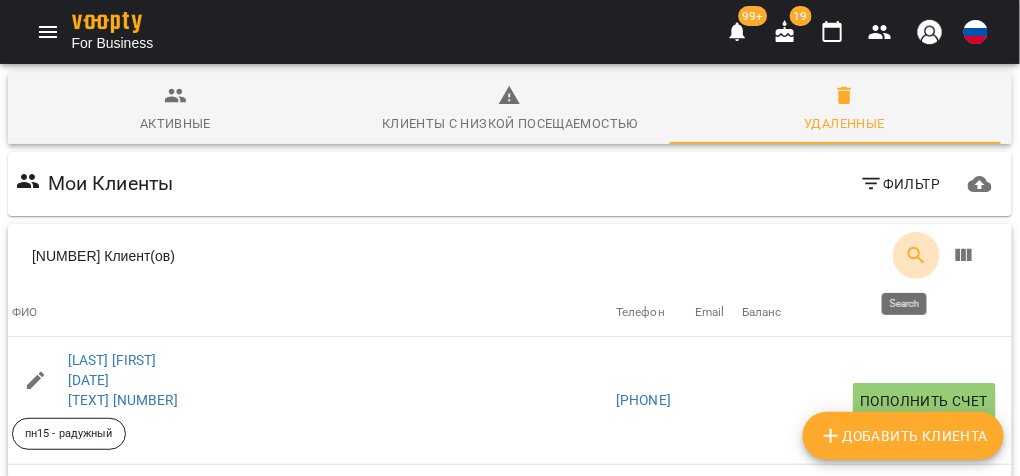 click at bounding box center [917, 256] 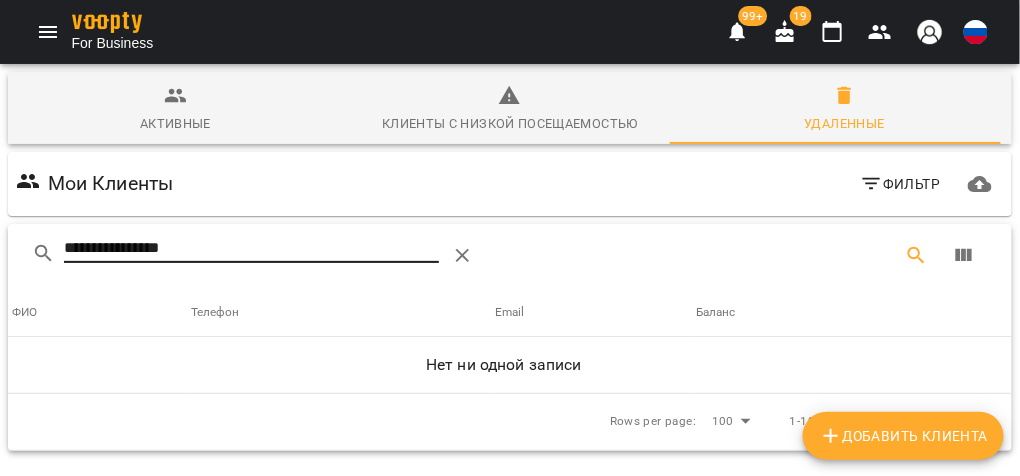 type on "**********" 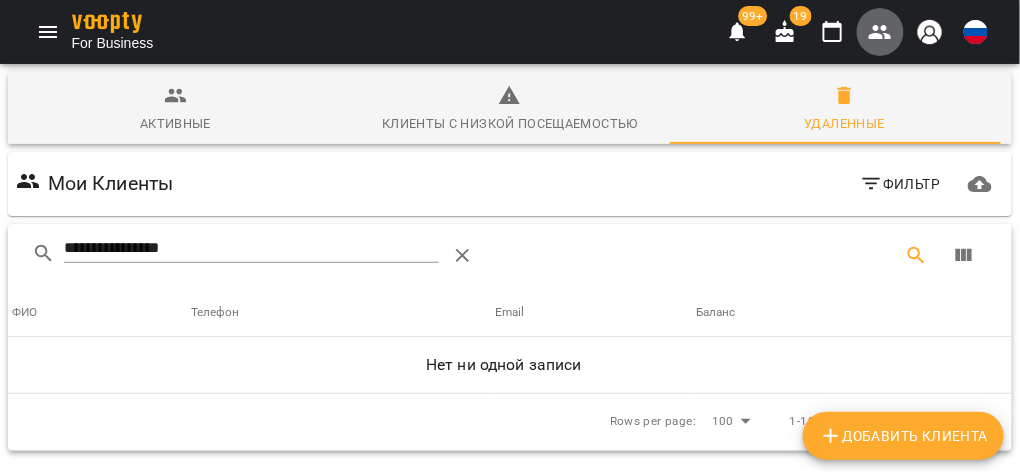 click 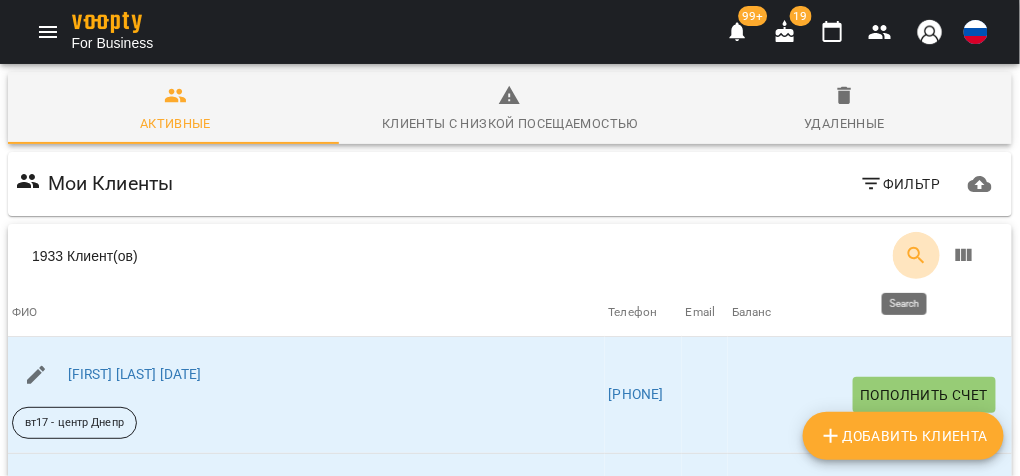 click 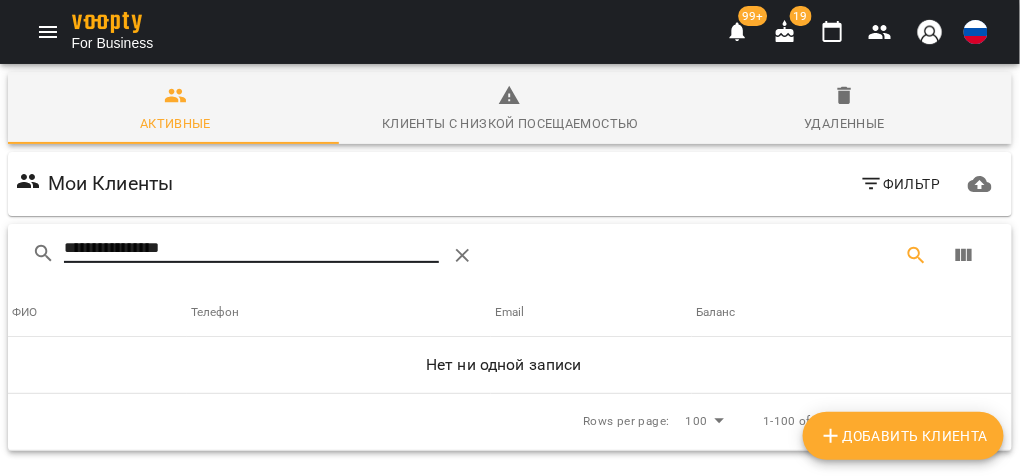 drag, startPoint x: 230, startPoint y: 232, endPoint x: 48, endPoint y: 247, distance: 182.61708 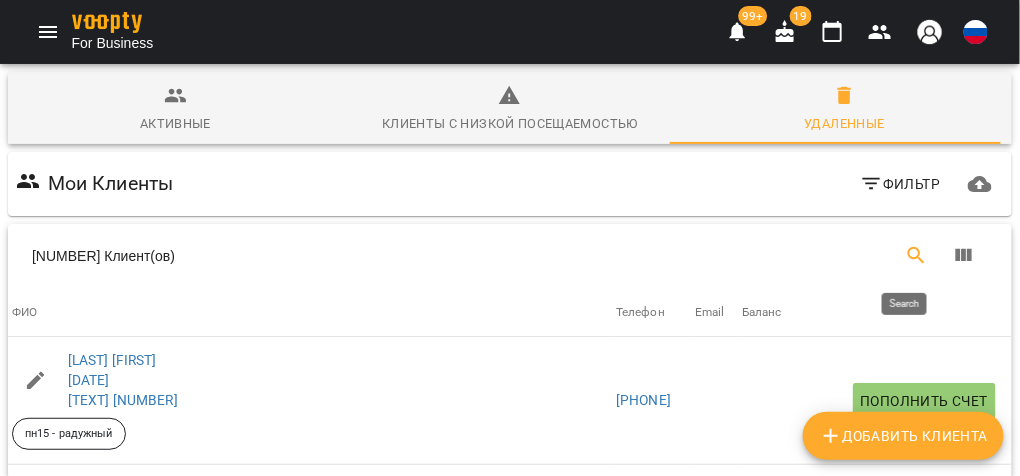 click 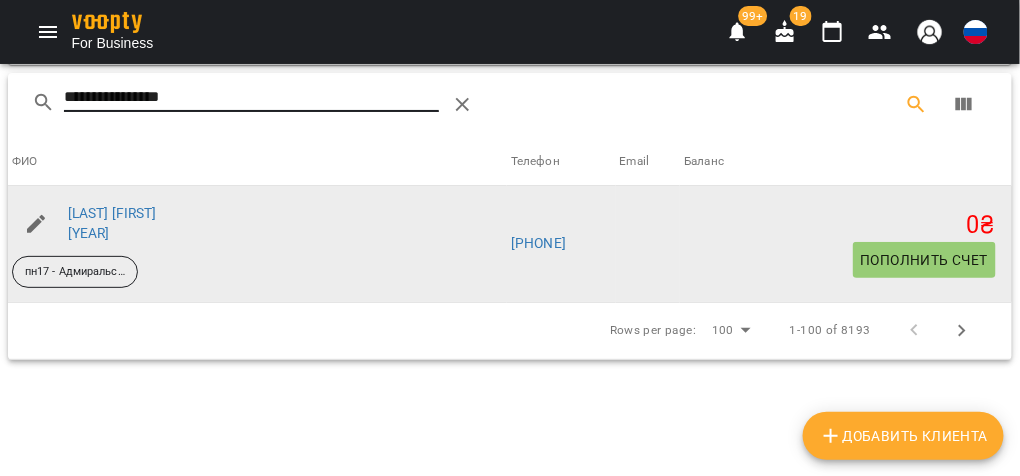 scroll, scrollTop: 159, scrollLeft: 0, axis: vertical 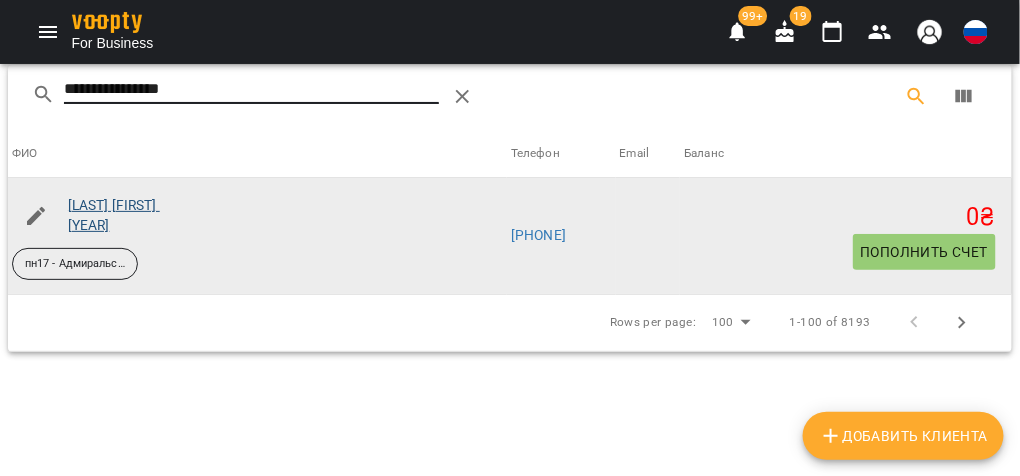type on "**********" 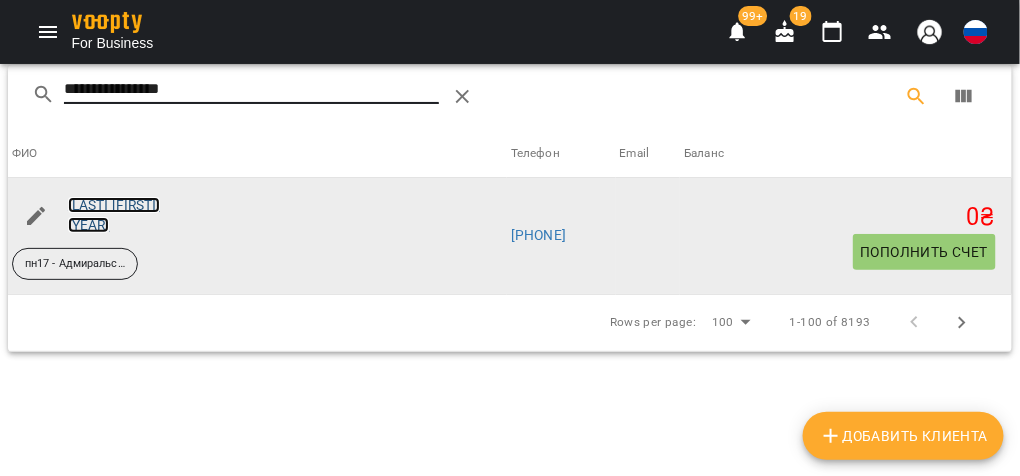 click on "Удовиченко Алиса
2020" at bounding box center [114, 215] 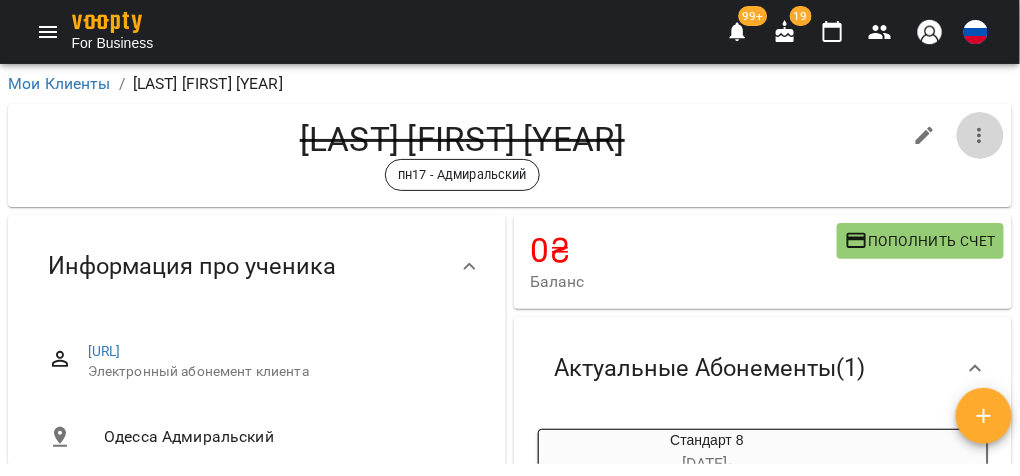 click 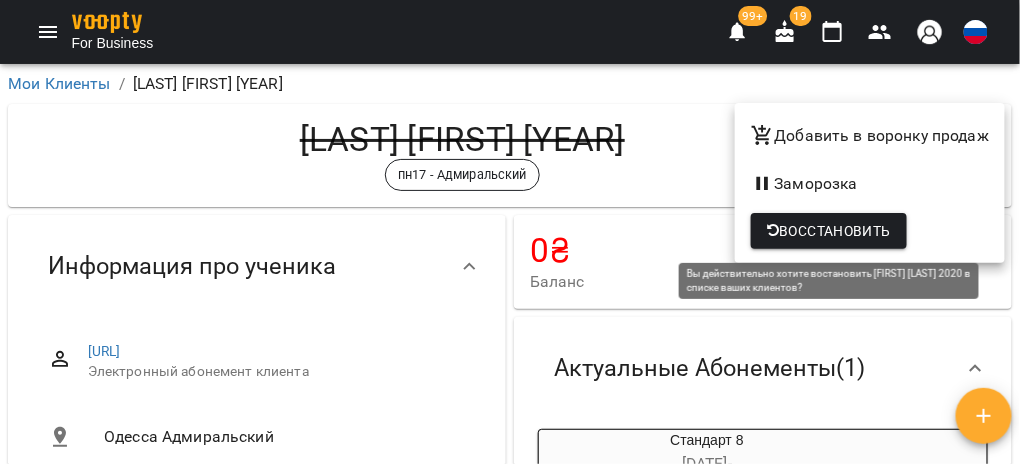 click on "Восстановить" at bounding box center [829, 231] 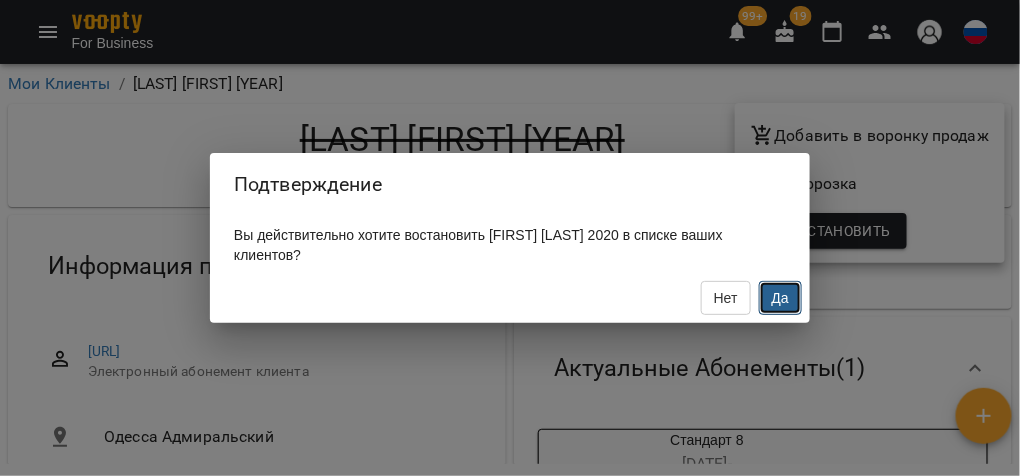 click on "Да" at bounding box center (780, 298) 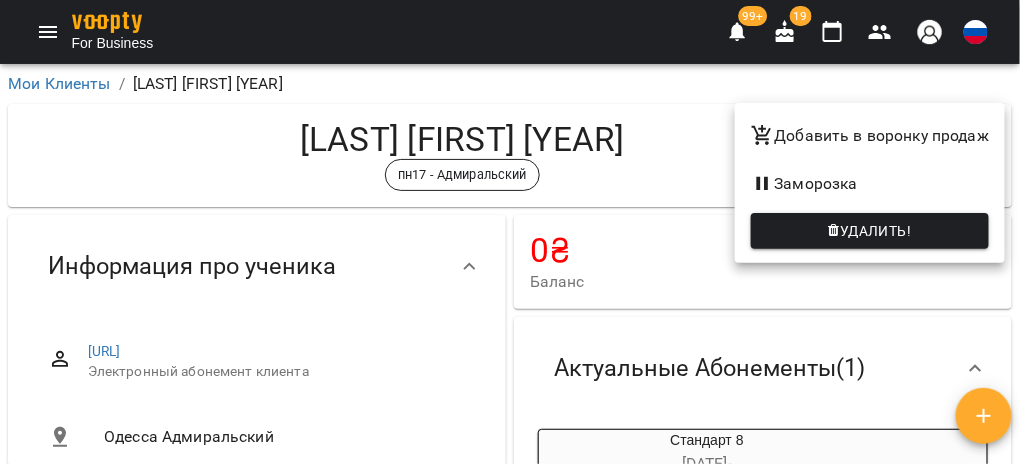 click at bounding box center [510, 238] 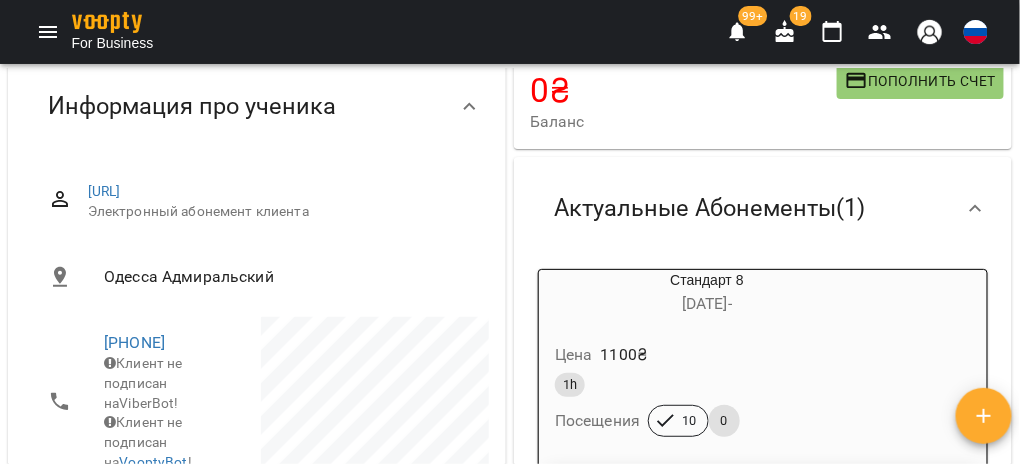 scroll, scrollTop: 249, scrollLeft: 0, axis: vertical 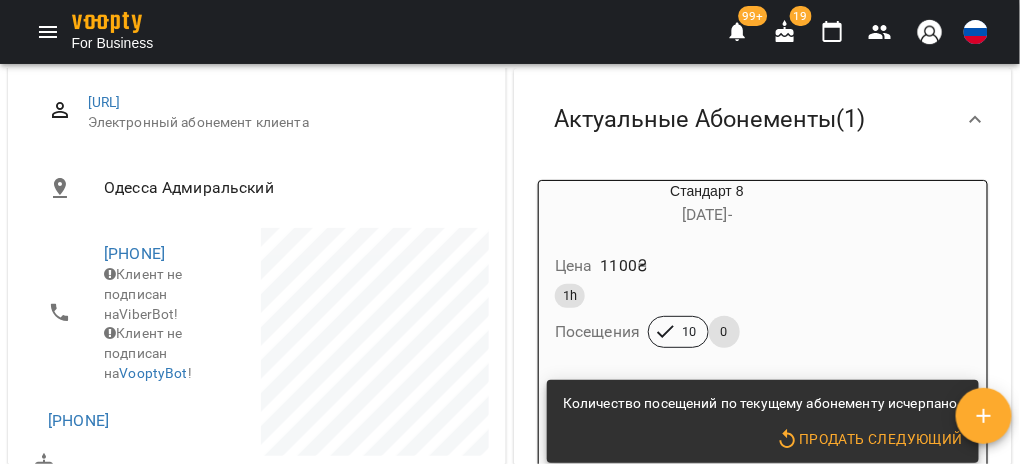click on "29 февр.  -" at bounding box center [707, 214] 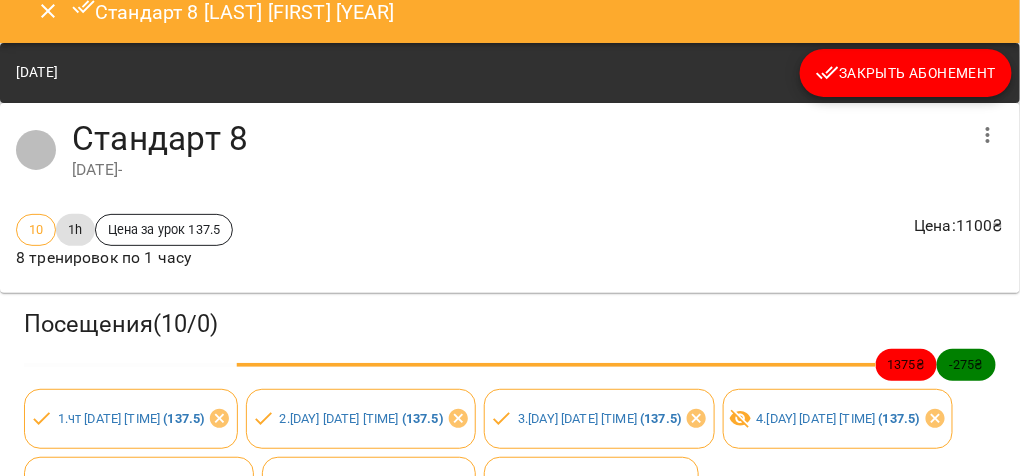 scroll, scrollTop: 0, scrollLeft: 0, axis: both 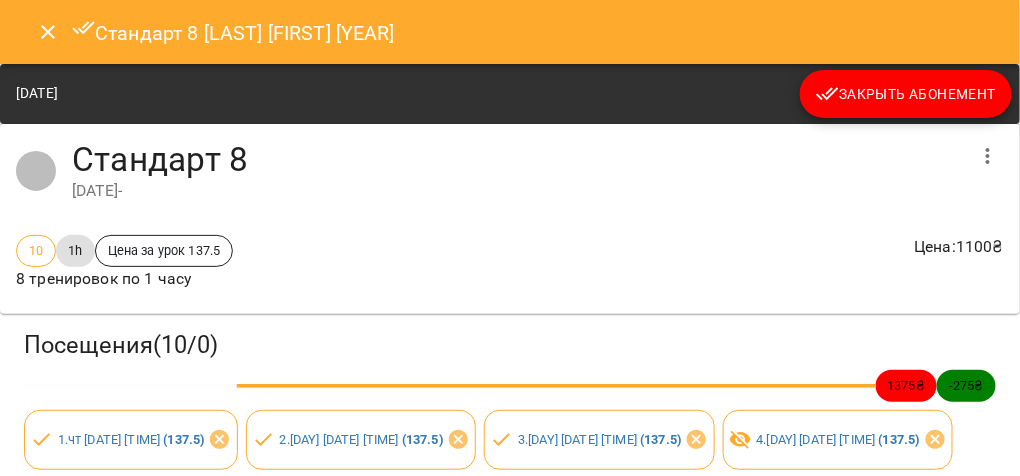 click 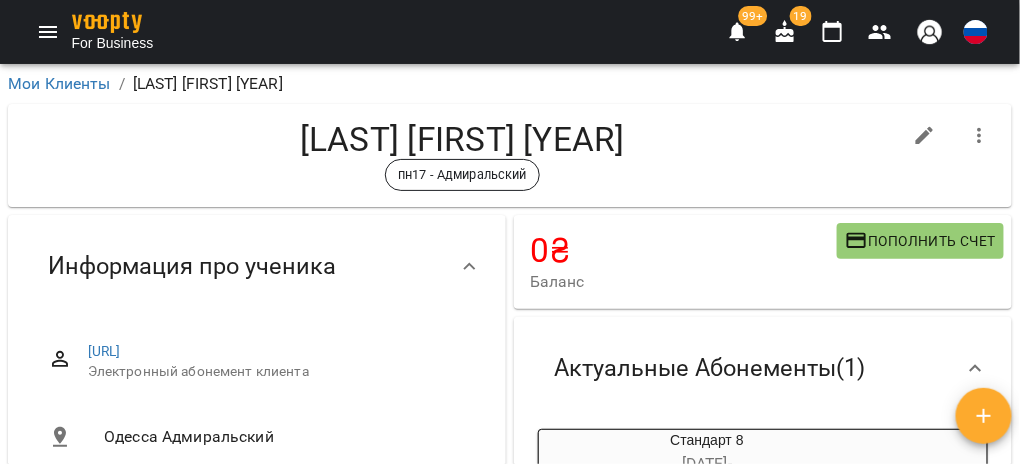 scroll, scrollTop: 0, scrollLeft: 0, axis: both 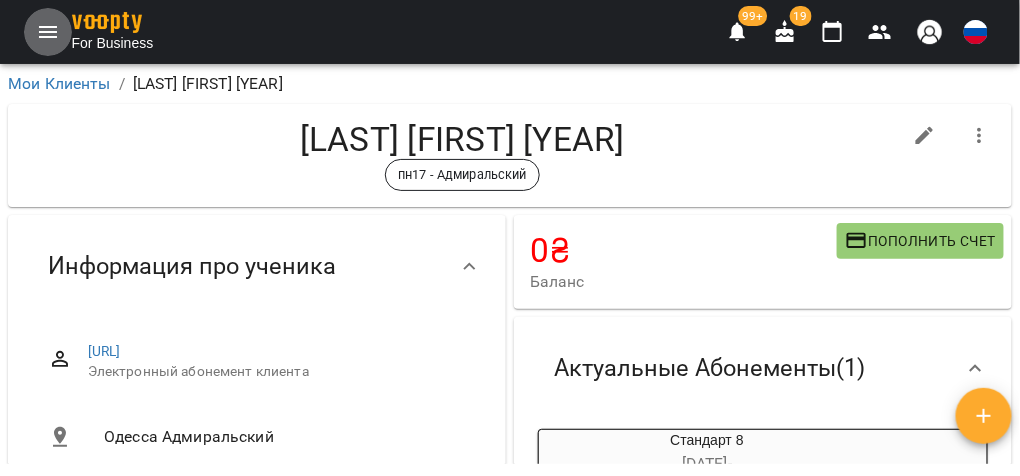 click 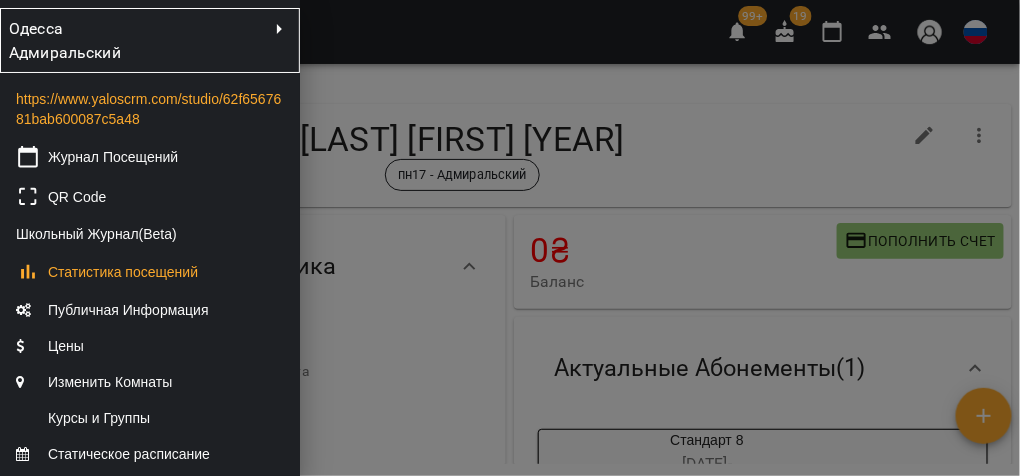 scroll, scrollTop: 319, scrollLeft: 0, axis: vertical 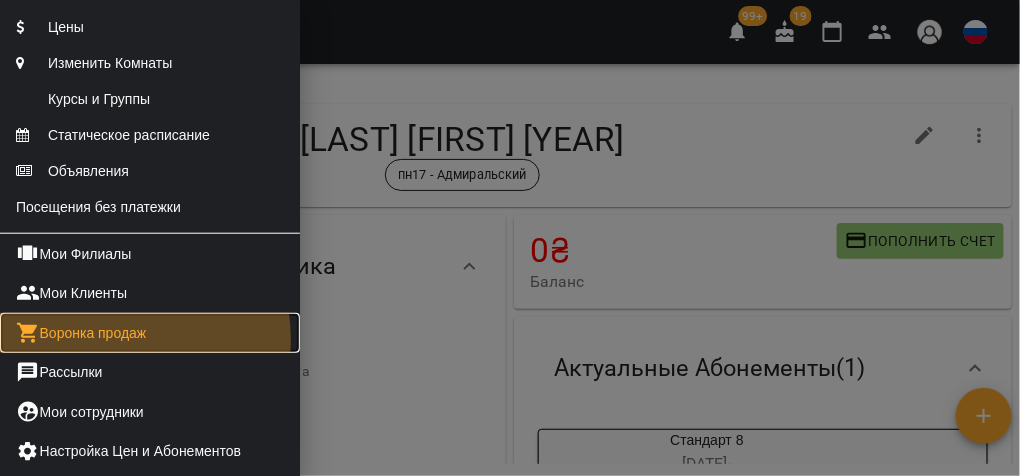 click on "Воронка продаж" at bounding box center [150, 333] 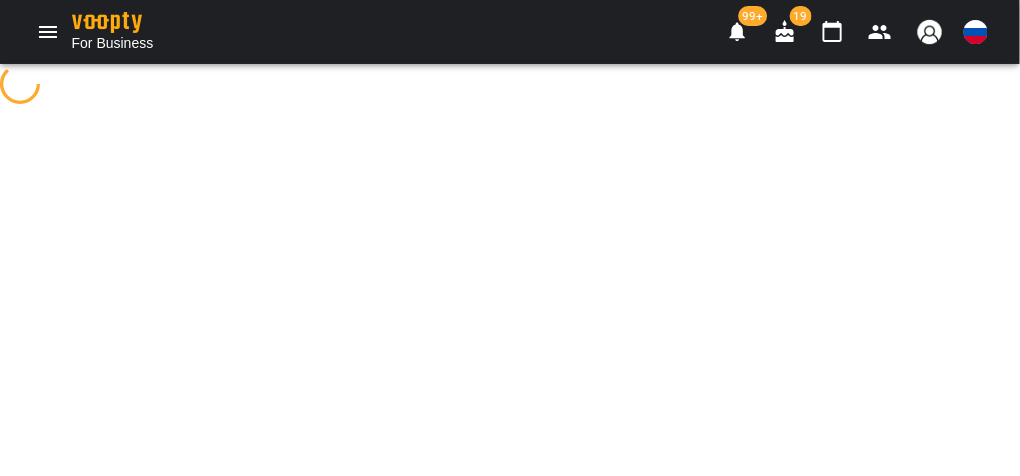 select on "**********" 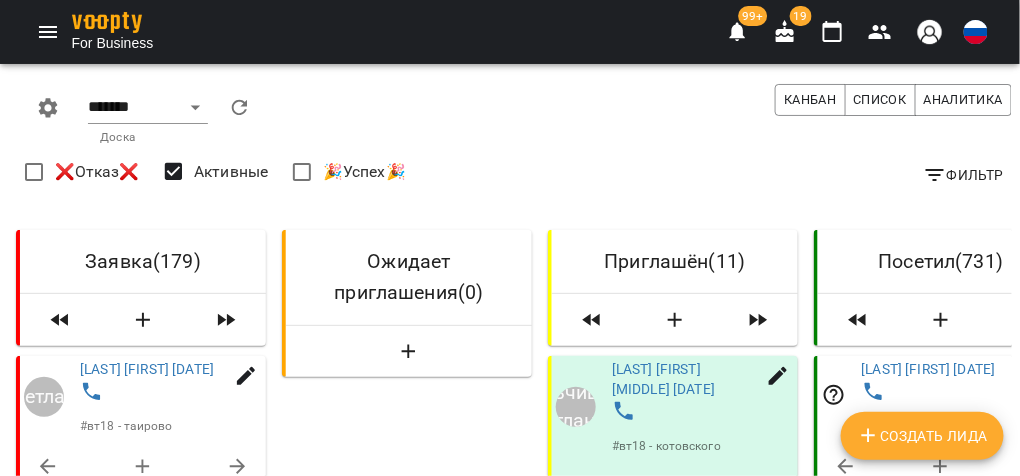 scroll, scrollTop: 319, scrollLeft: 0, axis: vertical 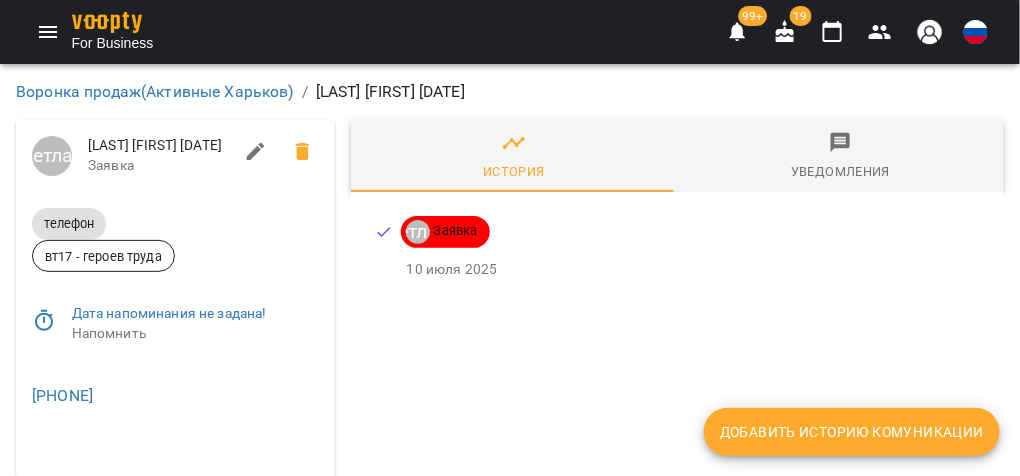 click 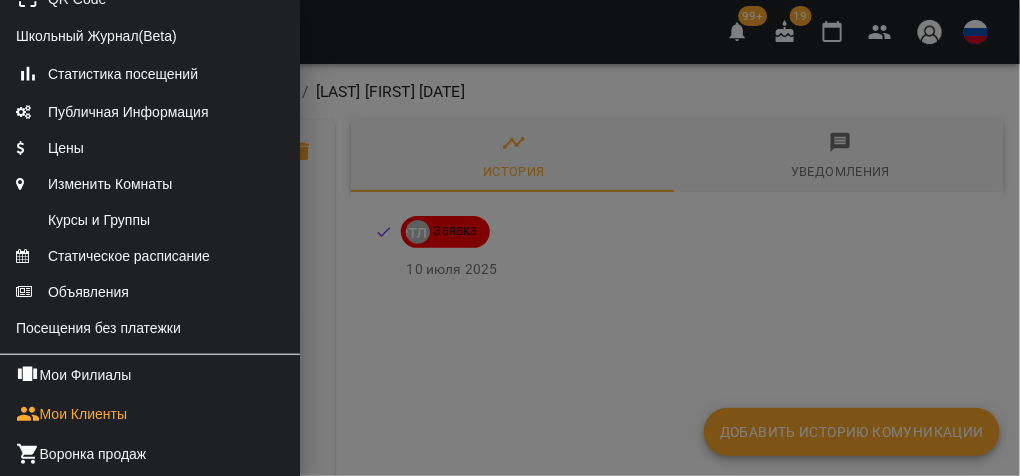 scroll, scrollTop: 319, scrollLeft: 0, axis: vertical 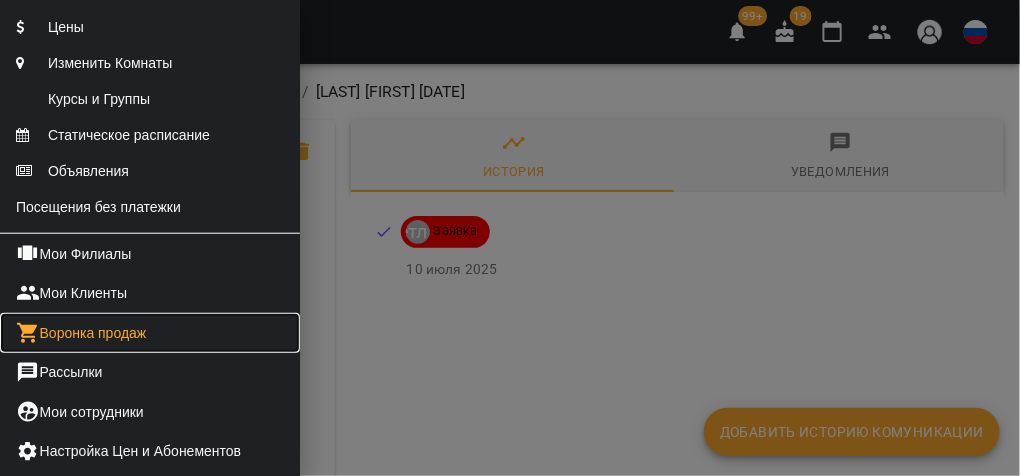 click on "Воронка продаж" at bounding box center (150, 333) 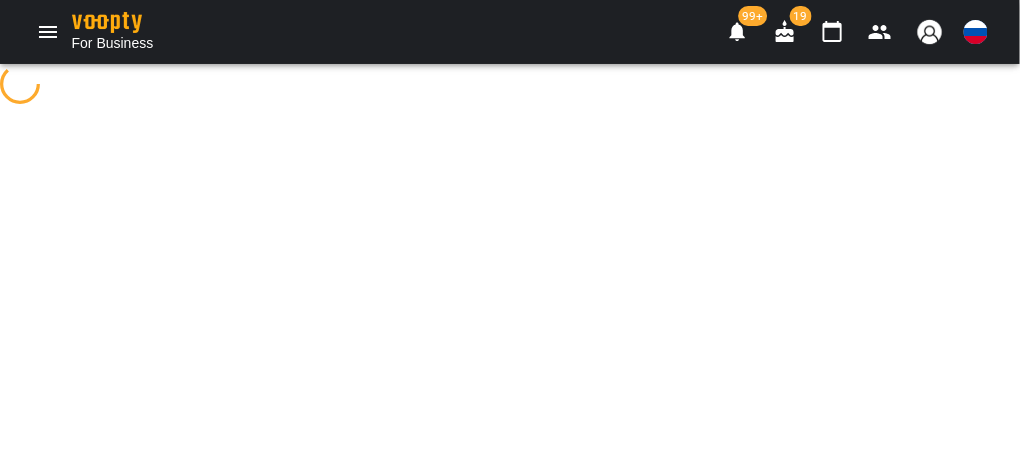 select on "**********" 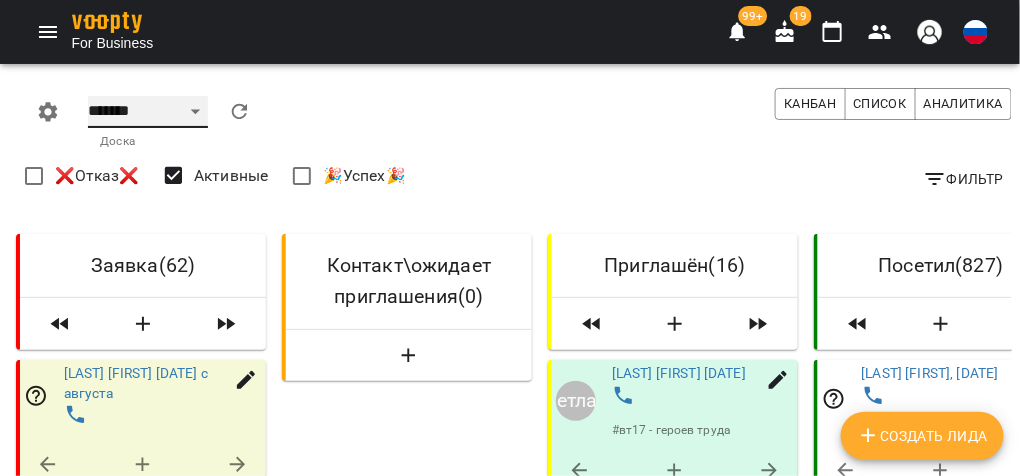 click on "******* ******** **** ****** *****" at bounding box center [148, 112] 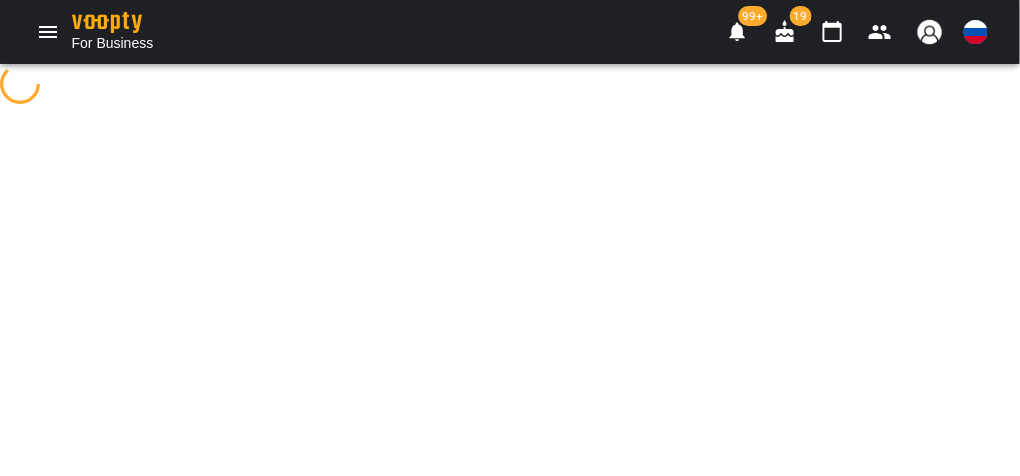 select on "**********" 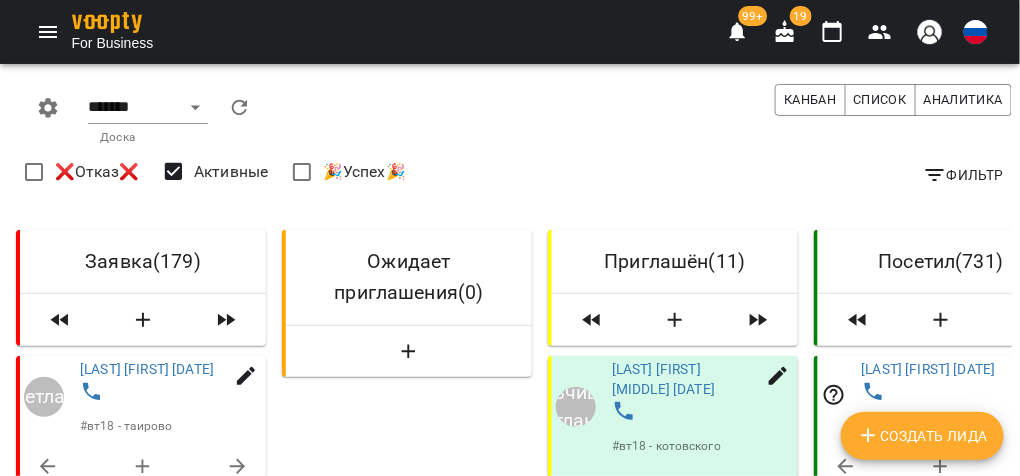 scroll, scrollTop: 1519, scrollLeft: 0, axis: vertical 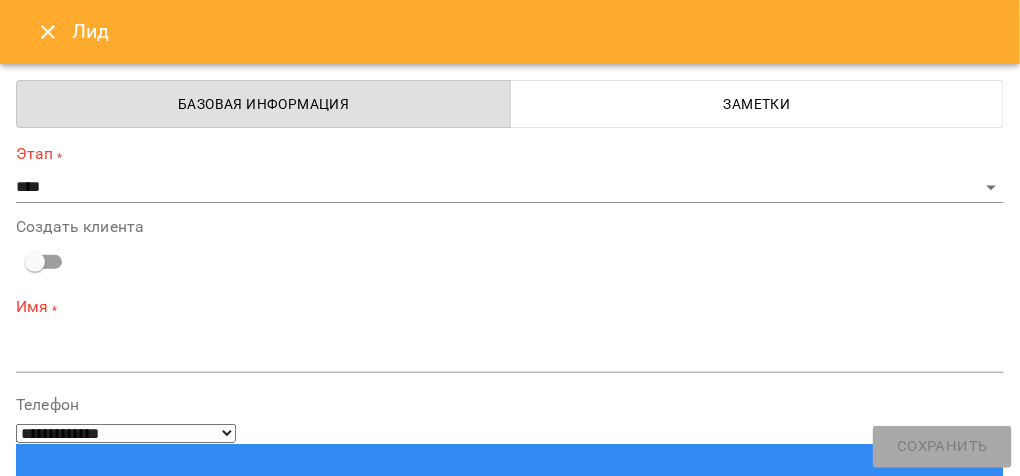 paste on "**********" 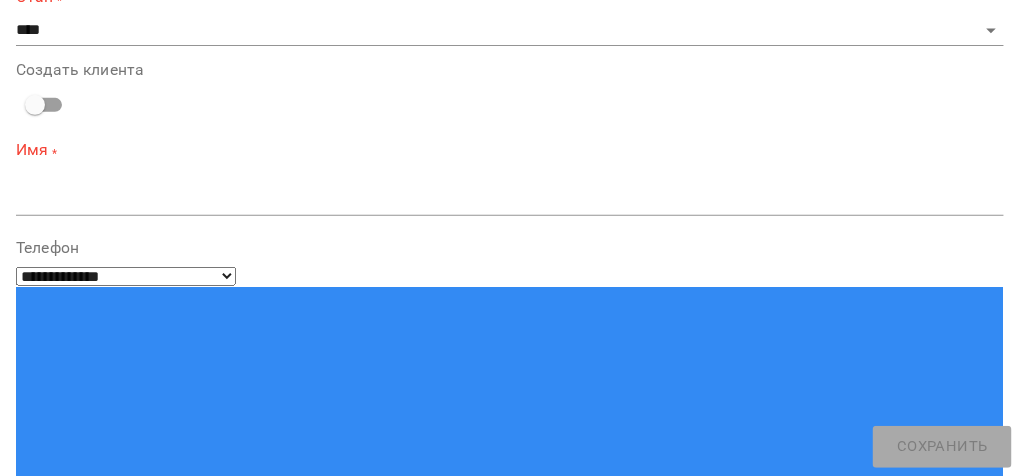 scroll, scrollTop: 159, scrollLeft: 0, axis: vertical 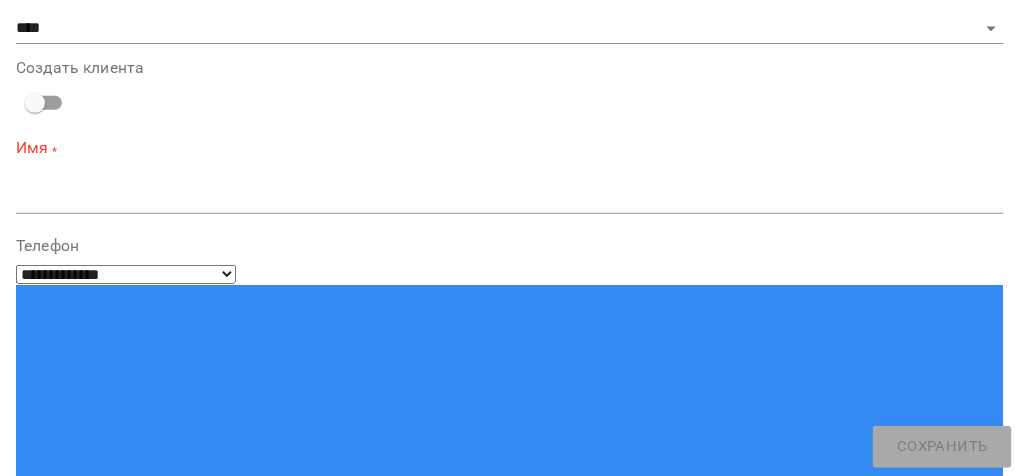 type on "**********" 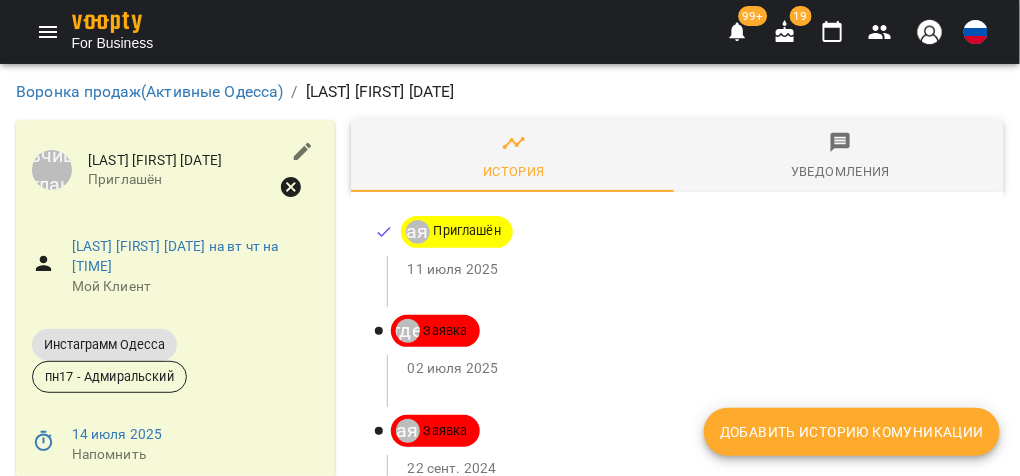 scroll, scrollTop: 159, scrollLeft: 0, axis: vertical 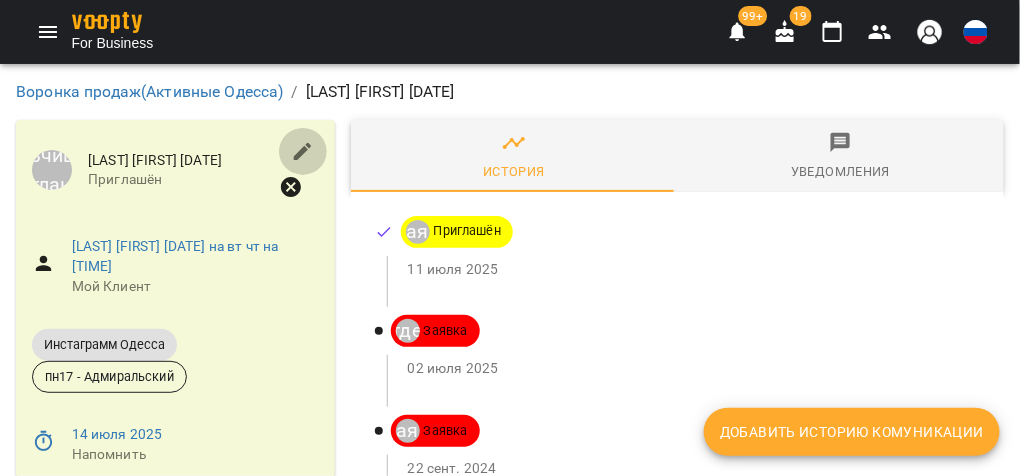click 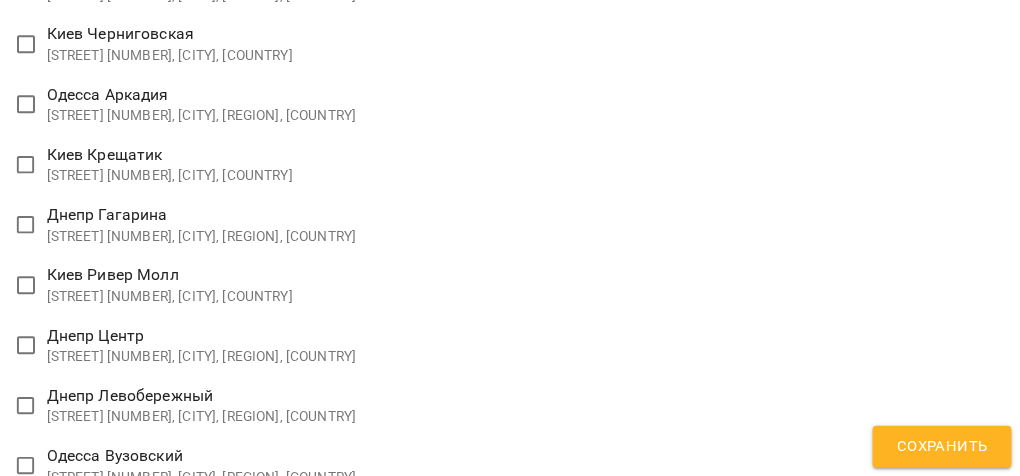 scroll, scrollTop: 3202, scrollLeft: 0, axis: vertical 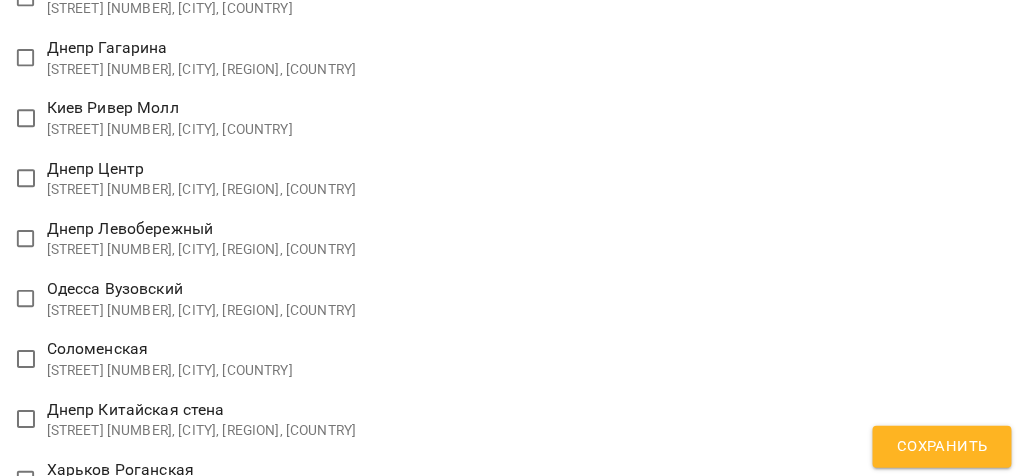 click on "**********" at bounding box center (510, 945) 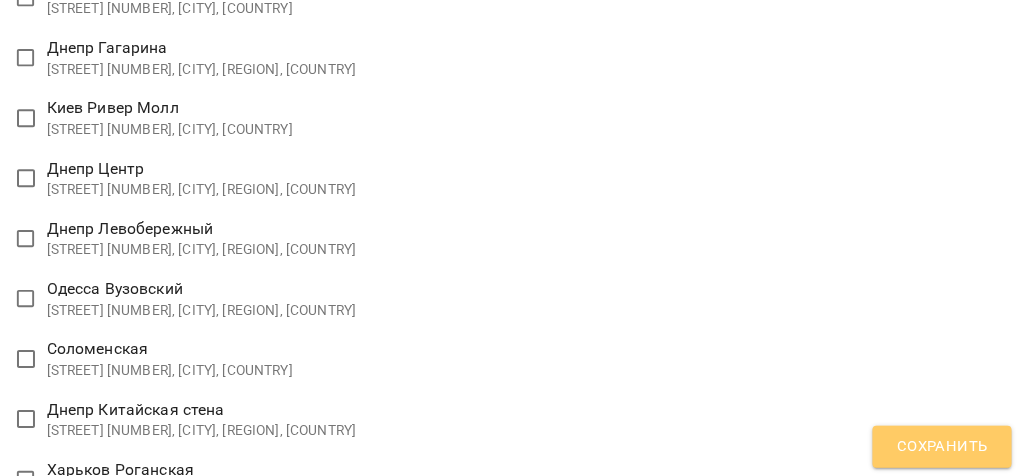 click on "Сохранить" at bounding box center [942, 447] 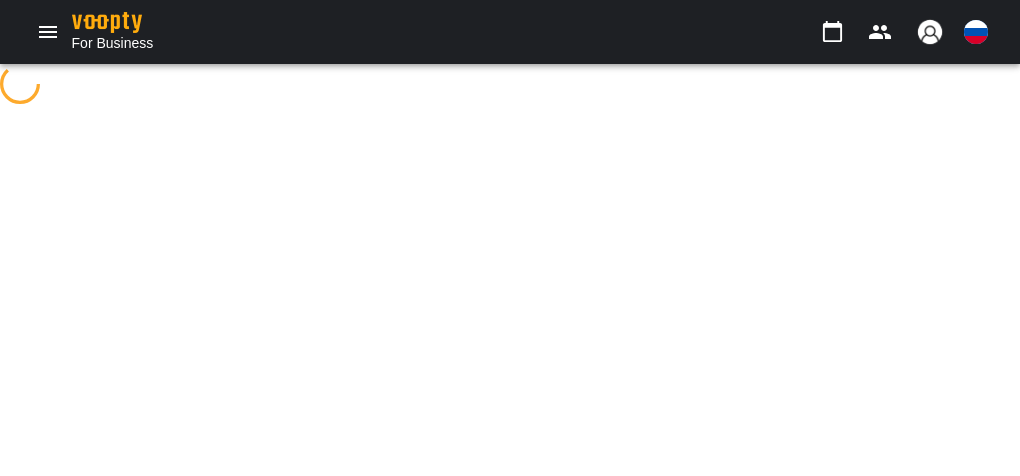 scroll, scrollTop: 0, scrollLeft: 0, axis: both 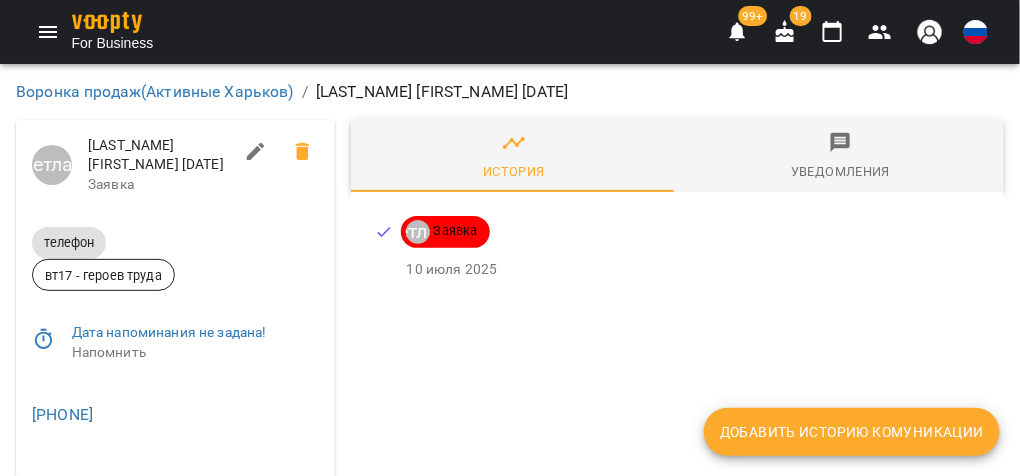 click 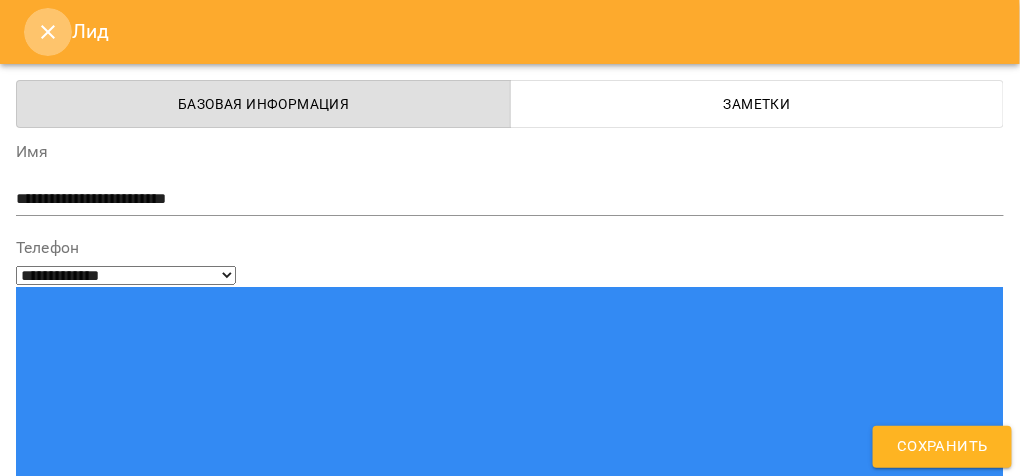 click 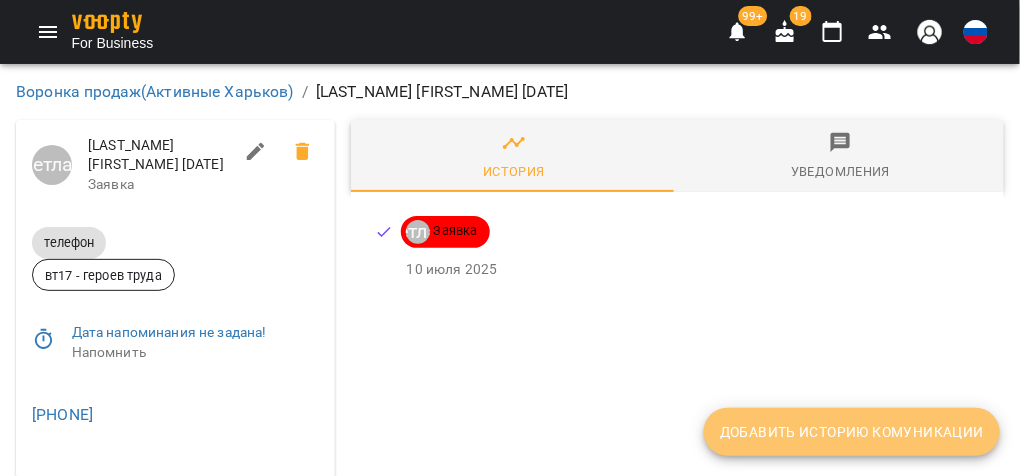 click on "Добавить историю комуникации" at bounding box center (852, 432) 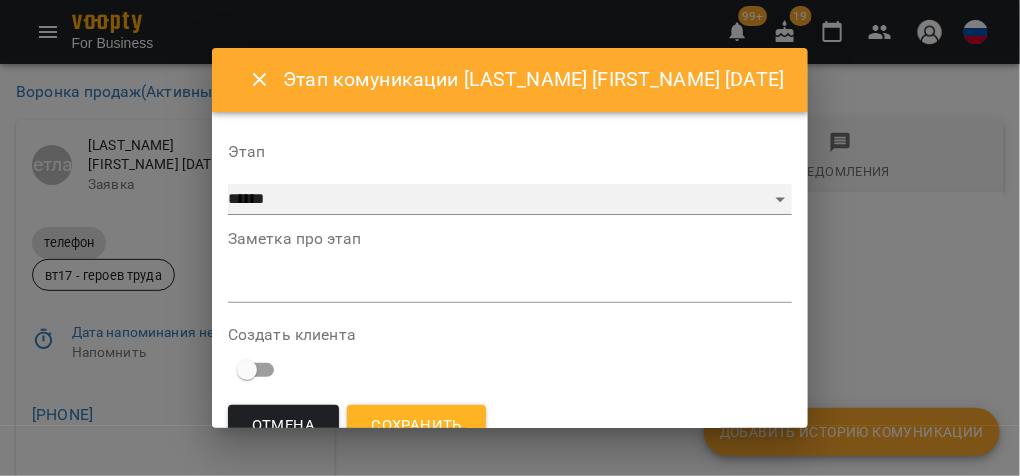 click on "**********" at bounding box center (510, 200) 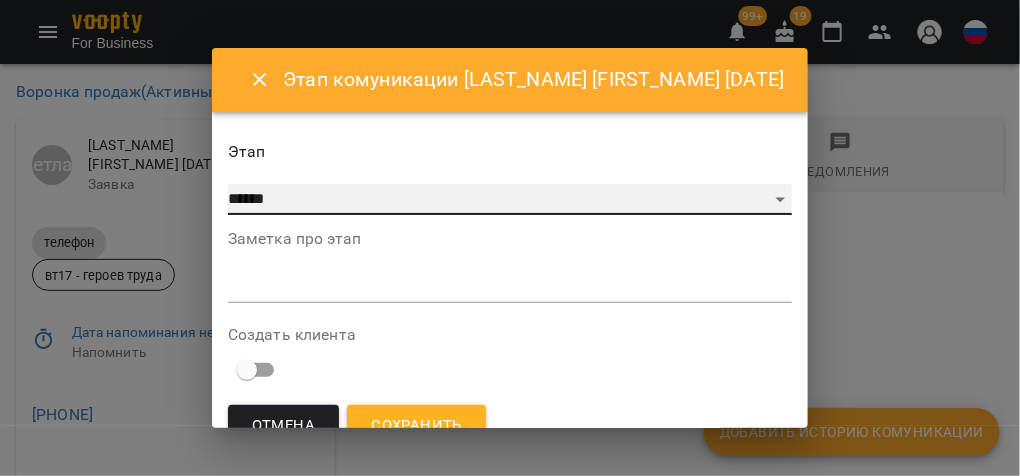 select on "*" 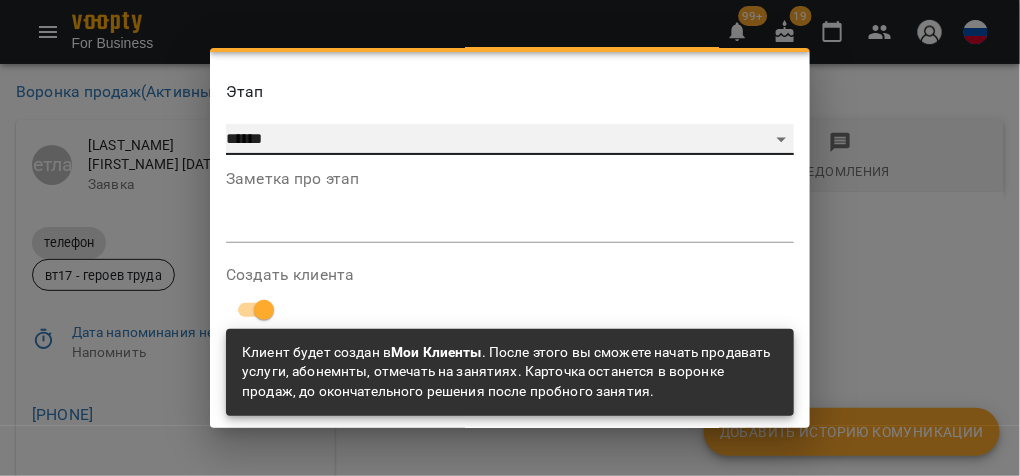 scroll, scrollTop: 121, scrollLeft: 0, axis: vertical 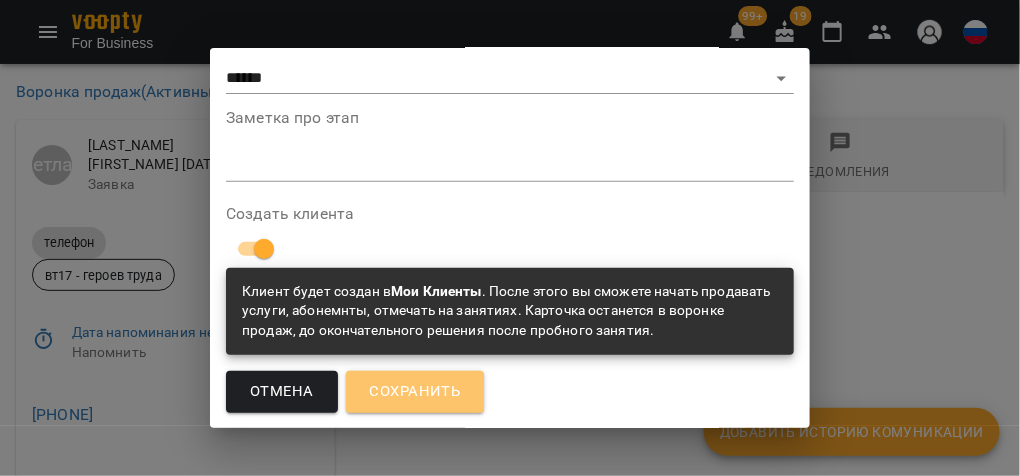 click on "Сохранить" at bounding box center [415, 392] 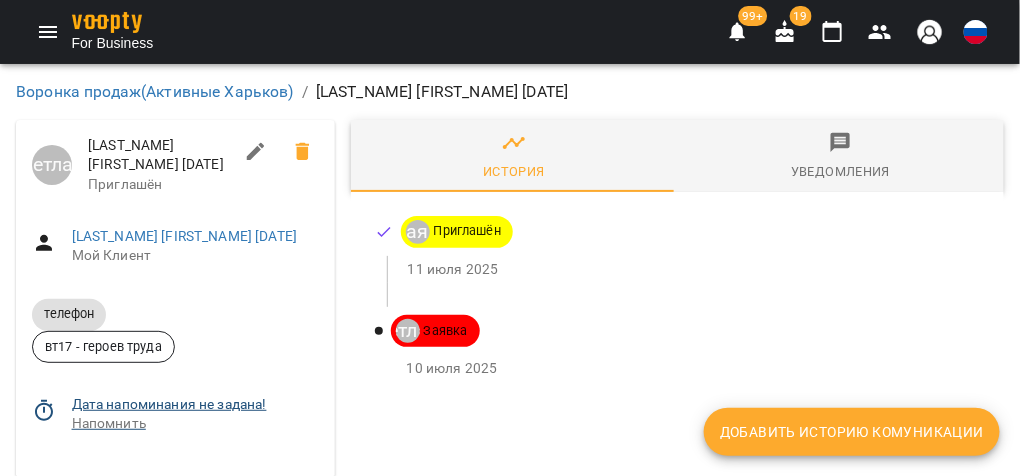 click 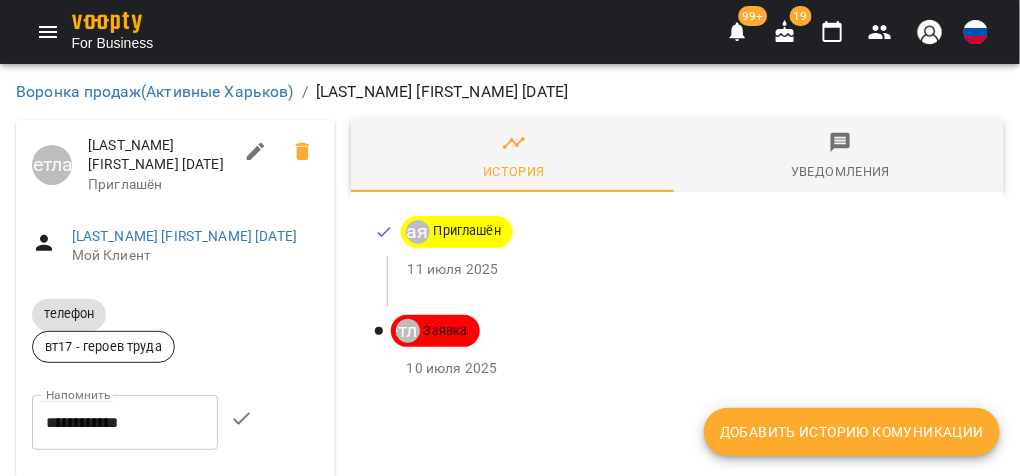 click on "**********" at bounding box center (125, 423) 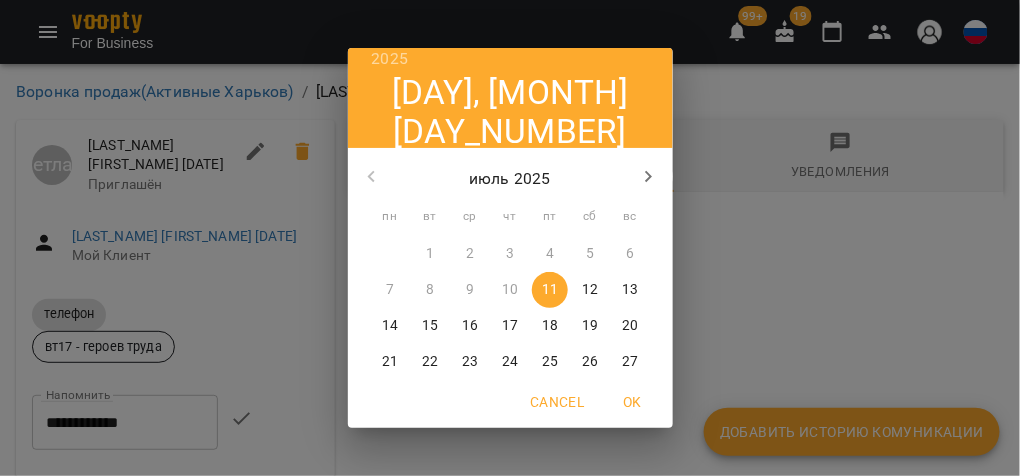 click on "15" at bounding box center (430, 326) 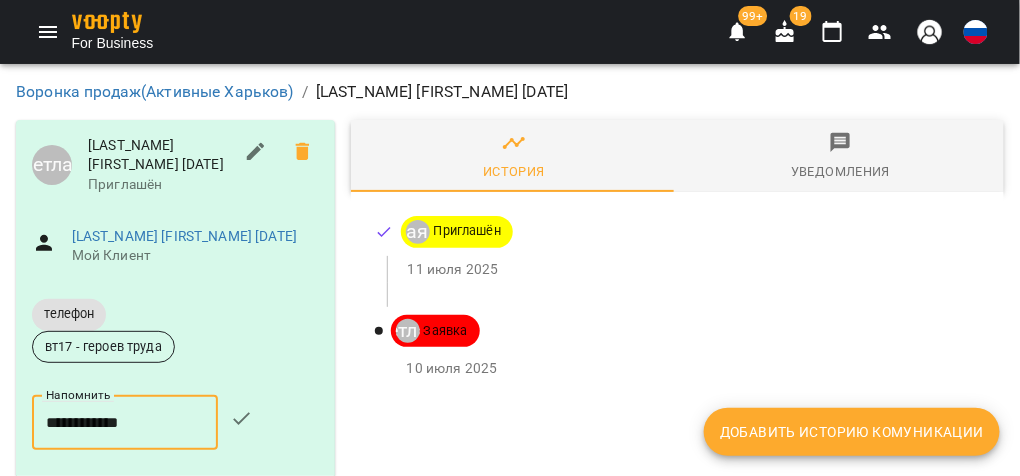 click 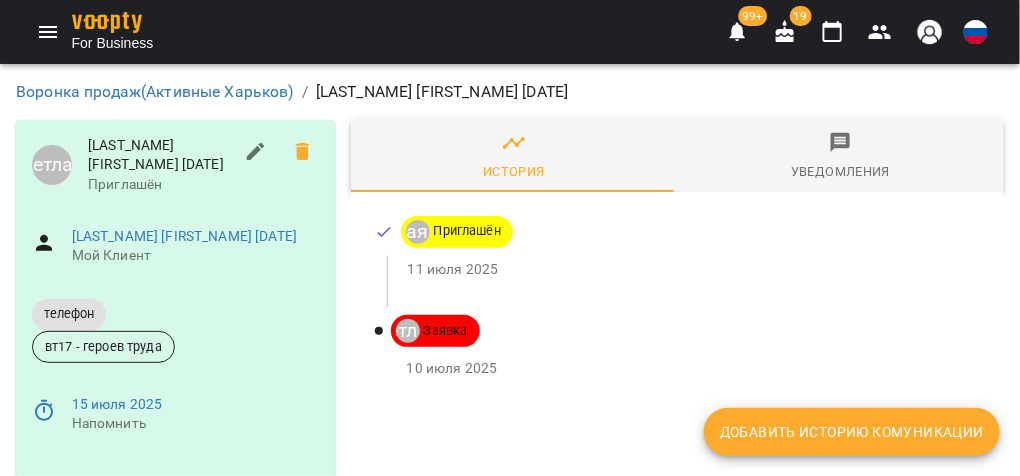 scroll, scrollTop: 117, scrollLeft: 0, axis: vertical 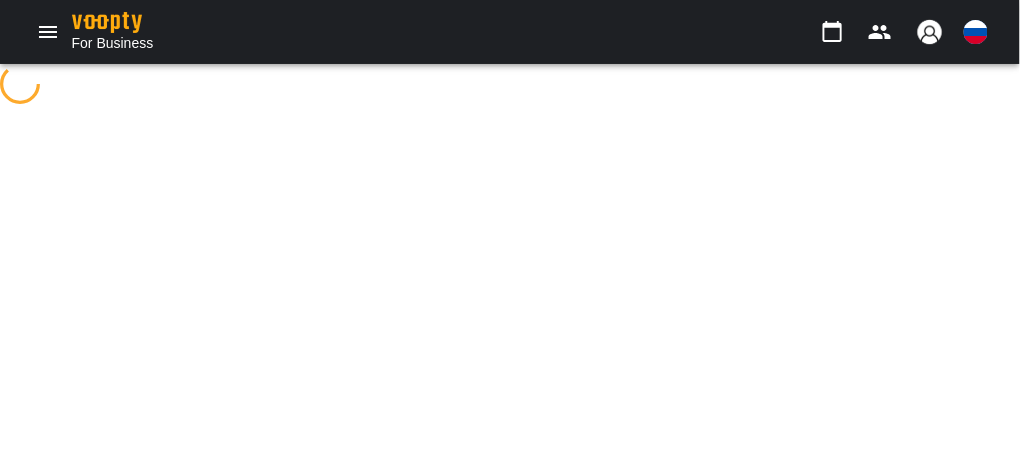 select on "**********" 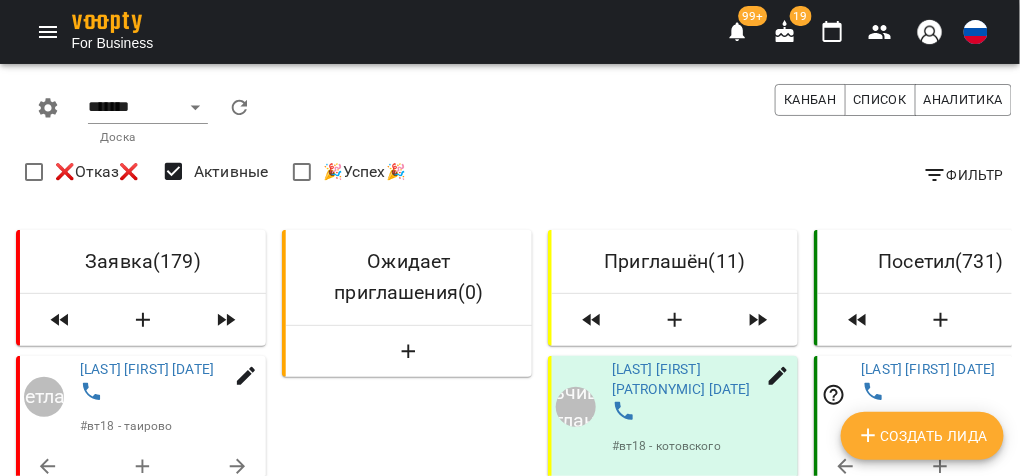 scroll, scrollTop: 1919, scrollLeft: 0, axis: vertical 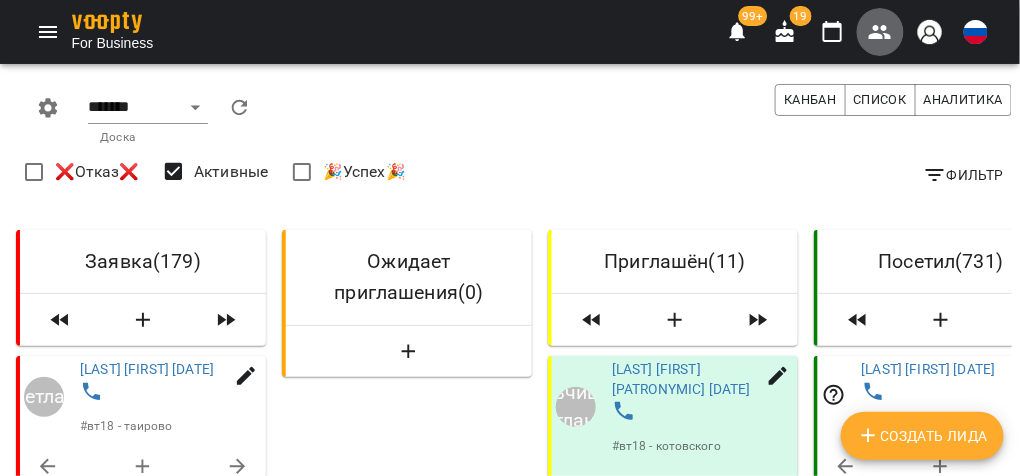 click 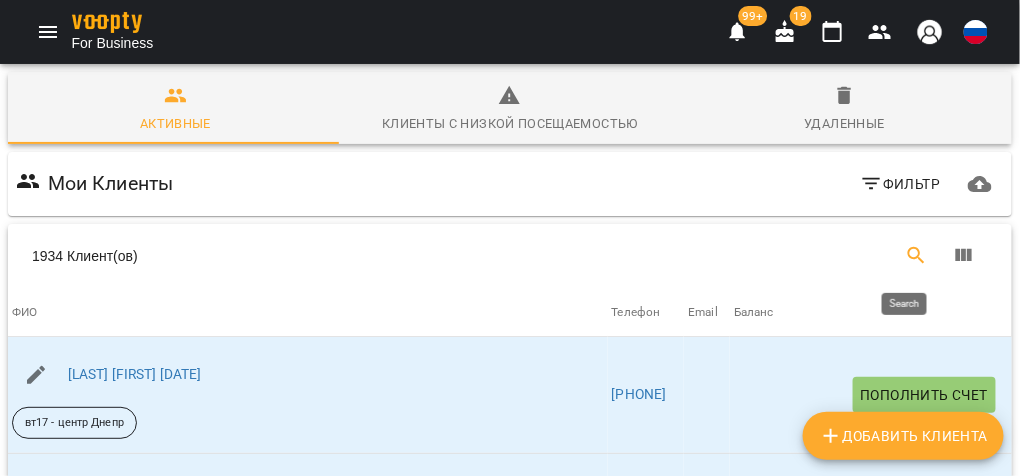 click 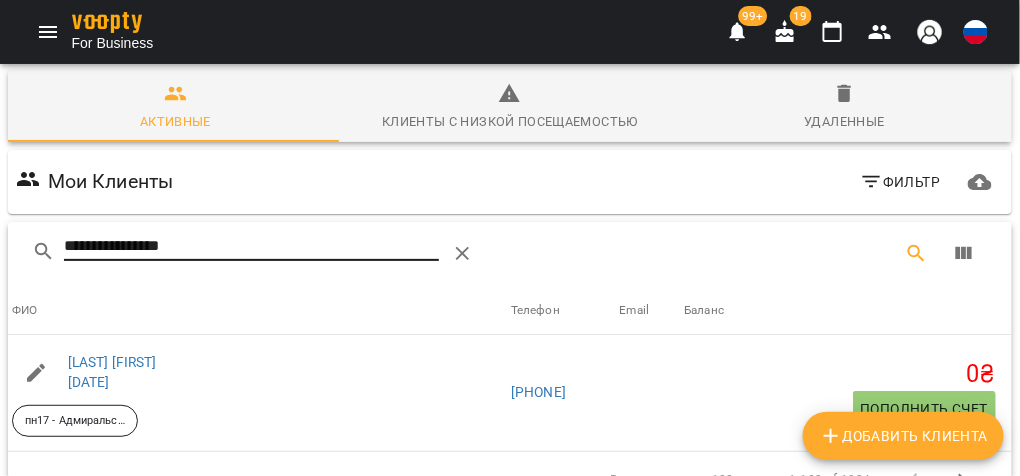 scroll, scrollTop: 0, scrollLeft: 0, axis: both 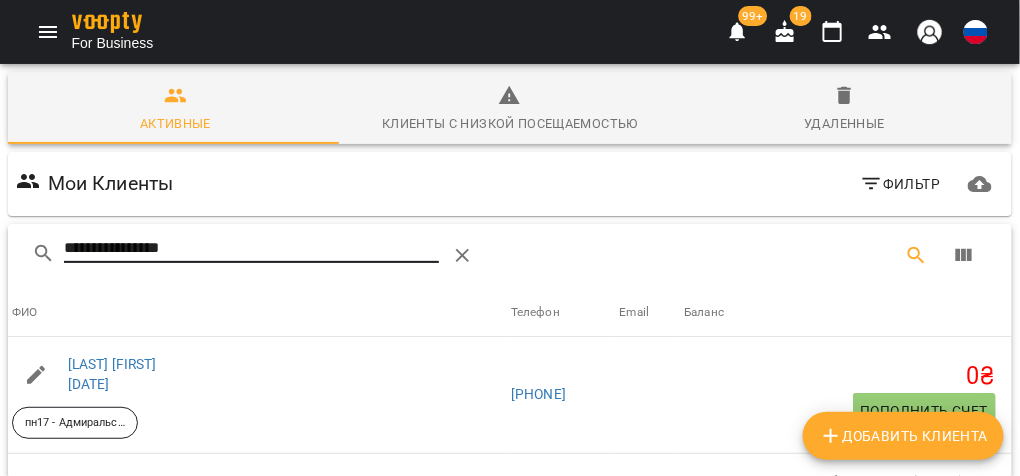 type on "**********" 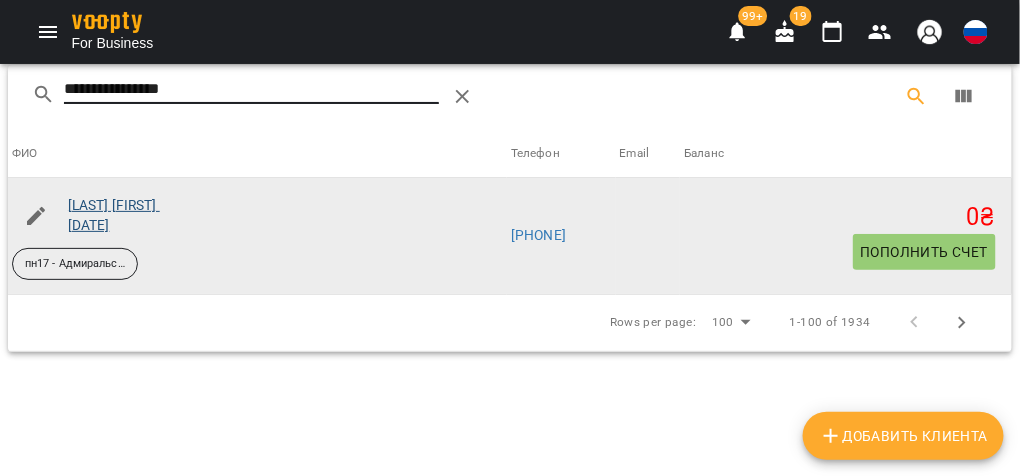 scroll, scrollTop: 159, scrollLeft: 0, axis: vertical 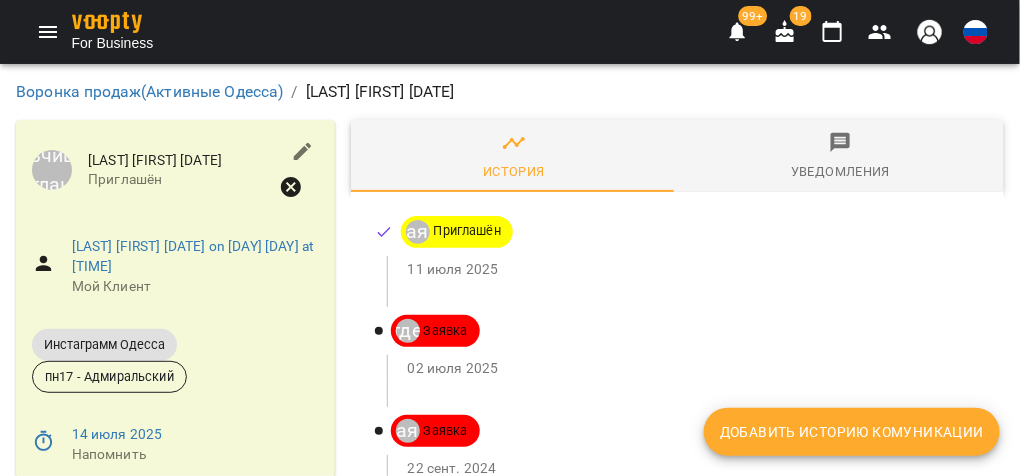 click 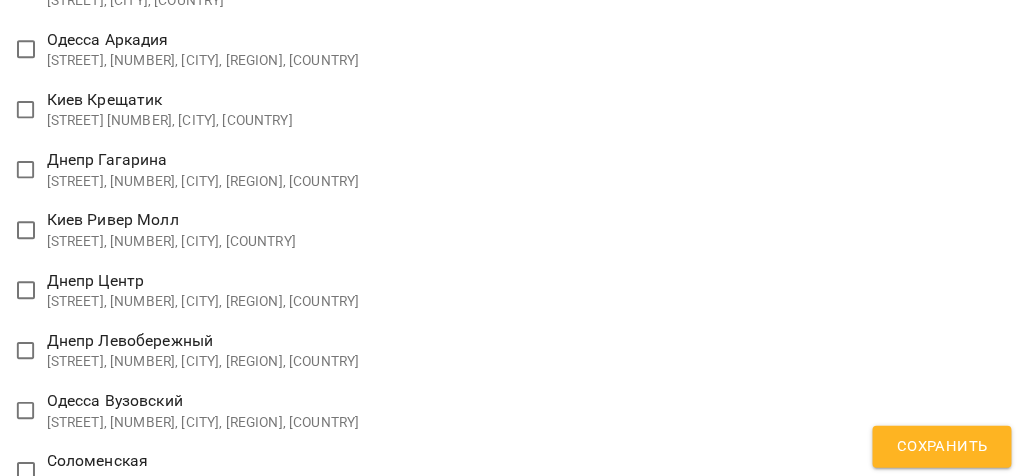 scroll, scrollTop: 3202, scrollLeft: 0, axis: vertical 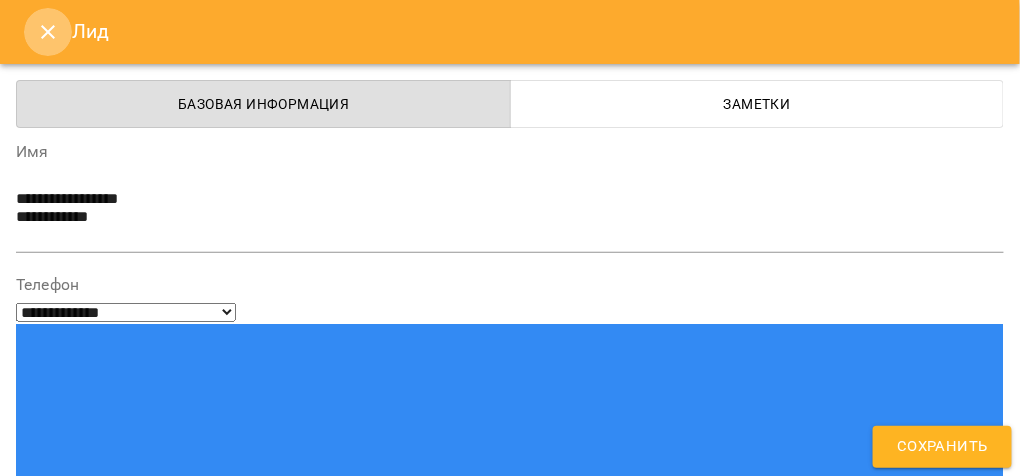 click 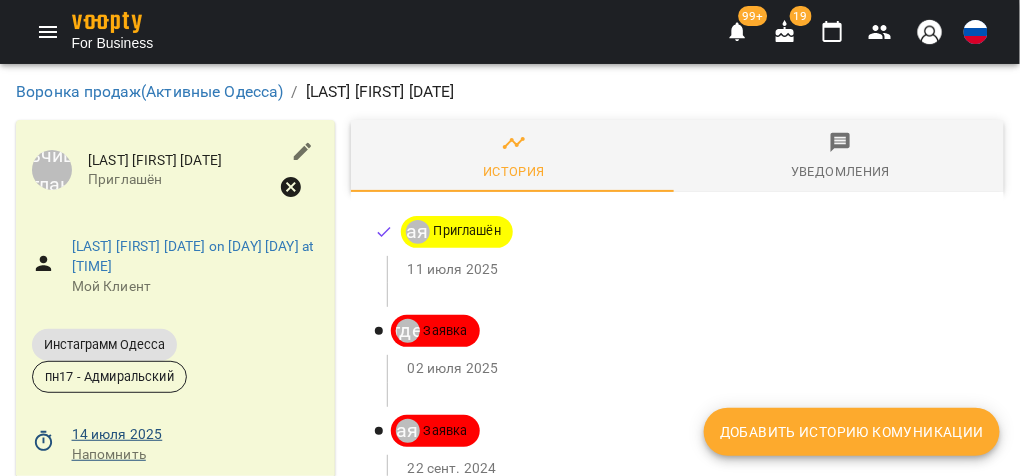 scroll, scrollTop: 165, scrollLeft: 0, axis: vertical 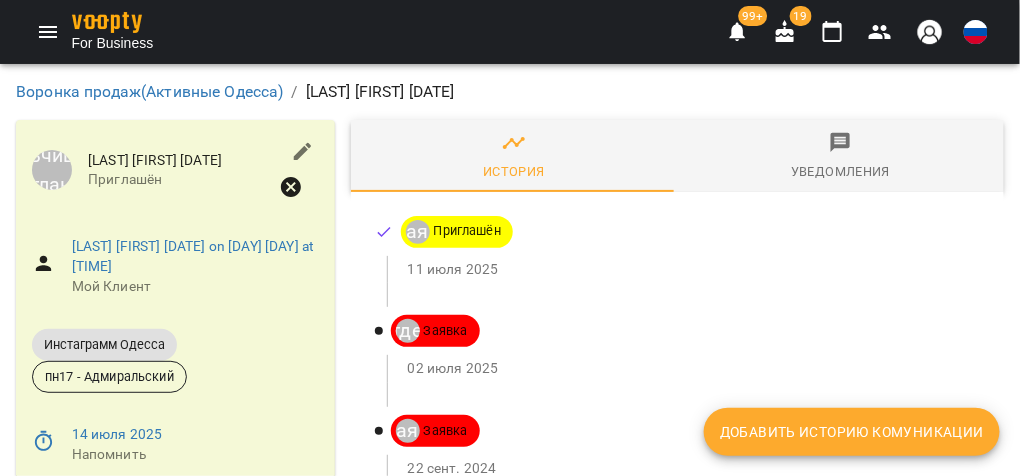 drag, startPoint x: 89, startPoint y: 367, endPoint x: 224, endPoint y: 361, distance: 135.13327 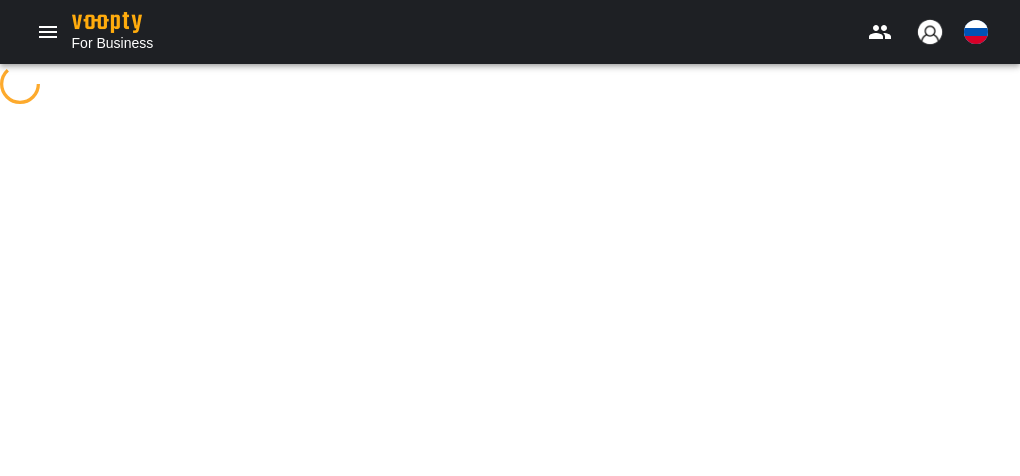 scroll, scrollTop: 0, scrollLeft: 0, axis: both 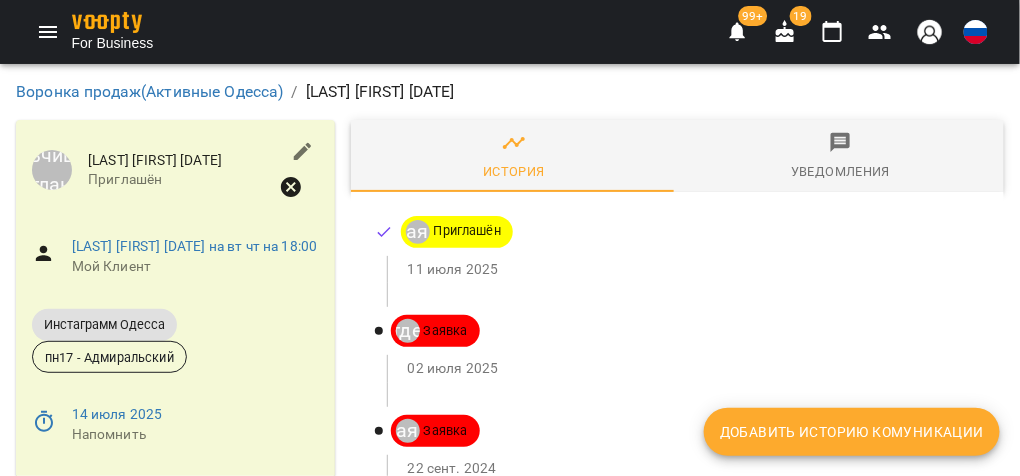 click 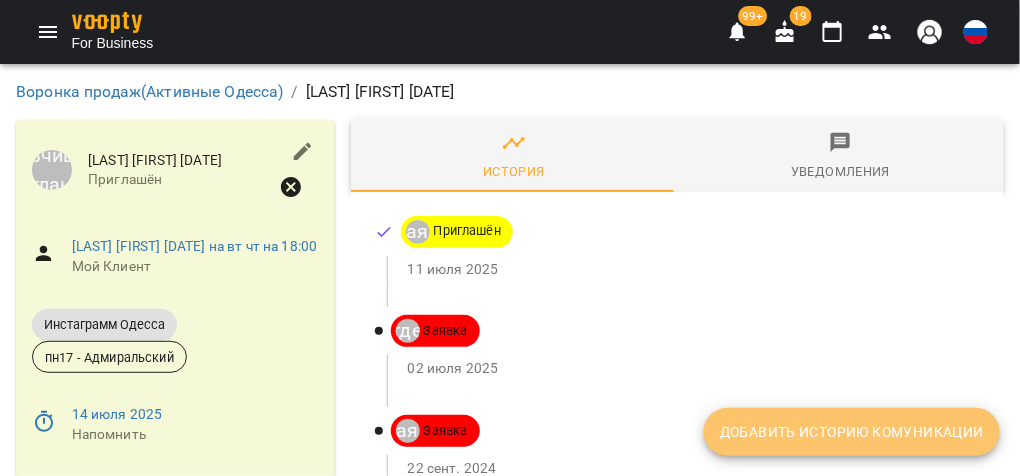 click on "Добавить историю комуникации" at bounding box center [852, 432] 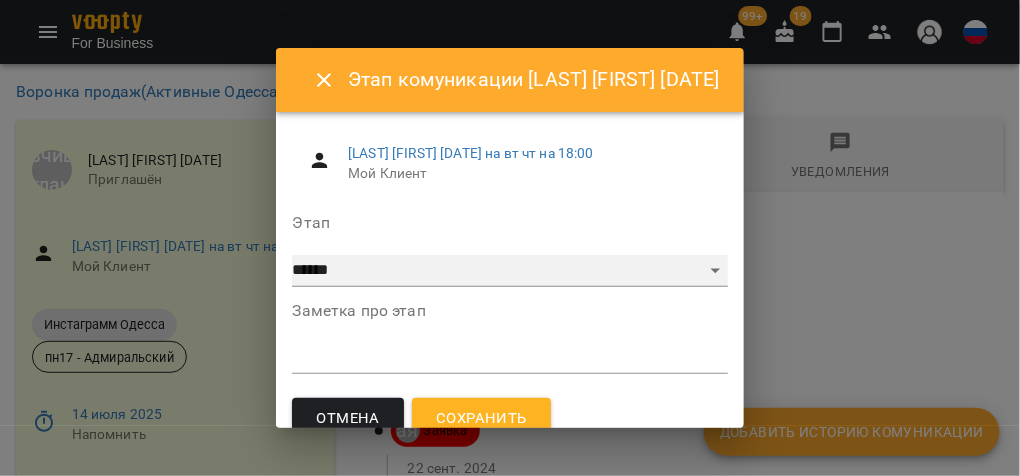 click on "**********" at bounding box center (509, 271) 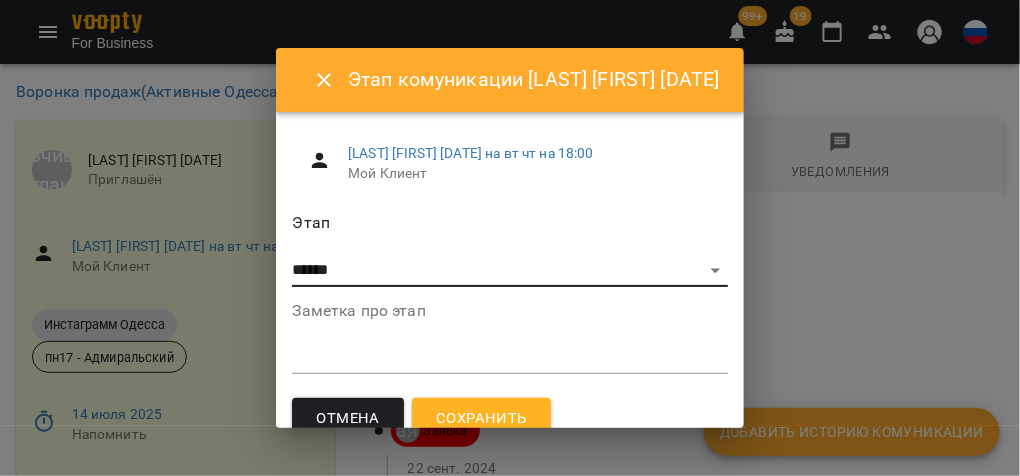 click on "**********" at bounding box center (510, 238) 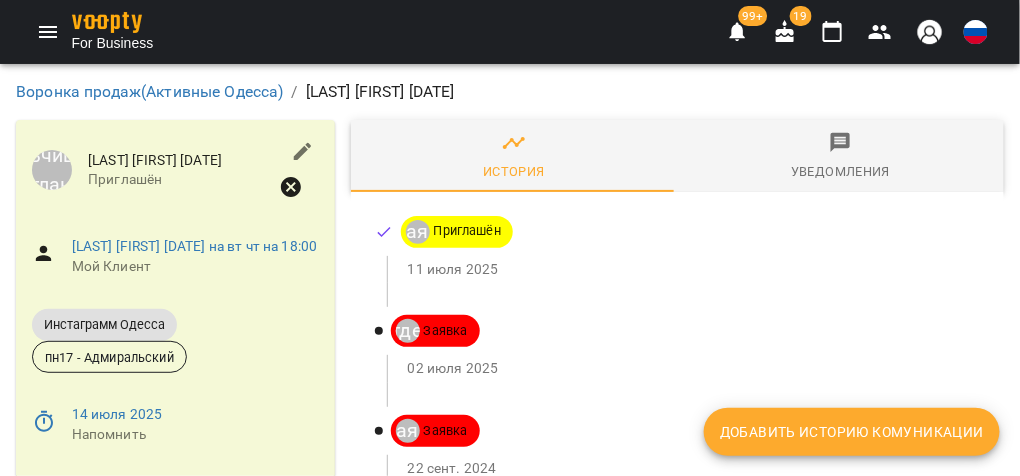 scroll, scrollTop: 85, scrollLeft: 0, axis: vertical 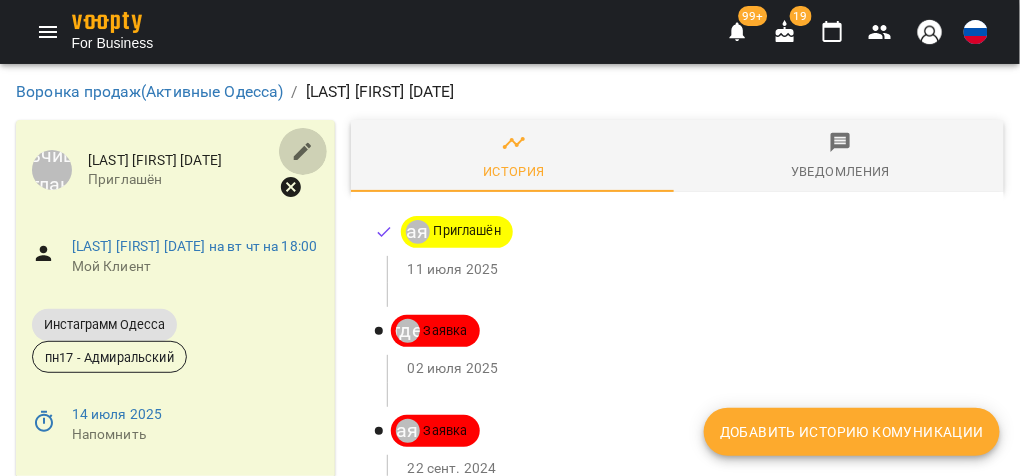click 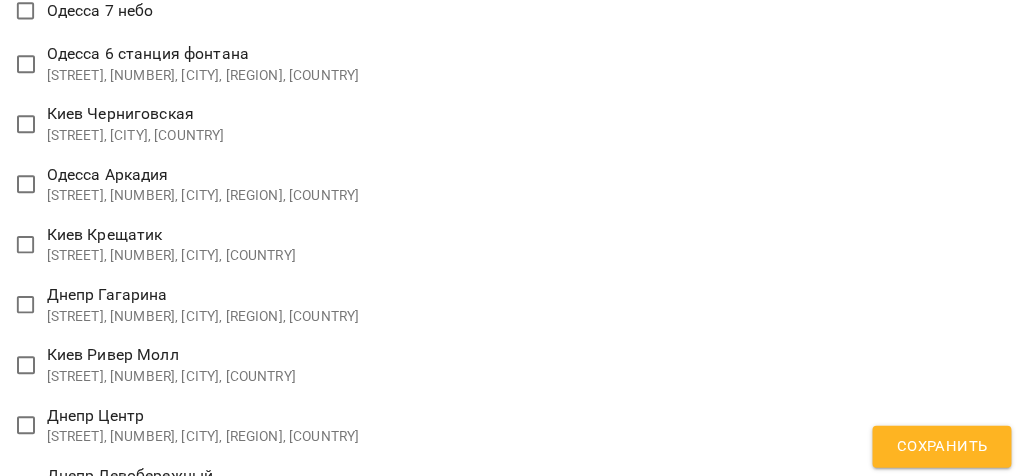 scroll, scrollTop: 3202, scrollLeft: 0, axis: vertical 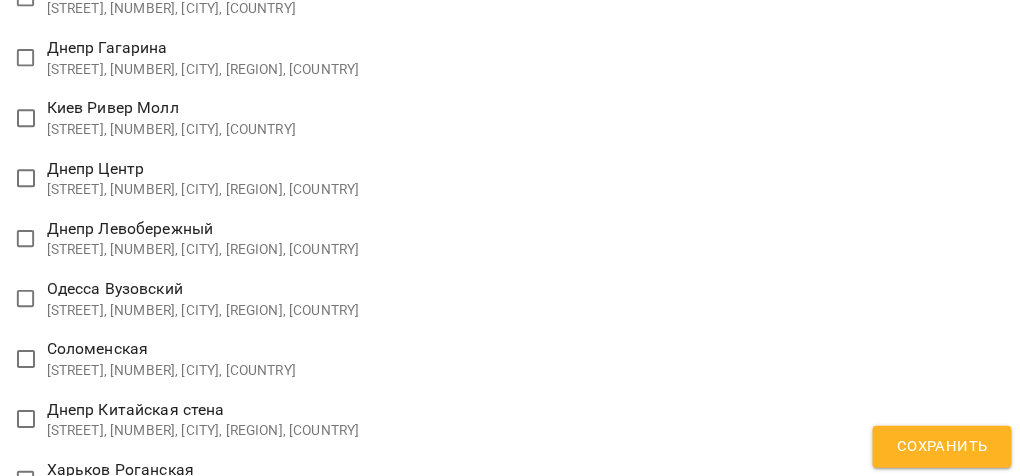 click on "**********" at bounding box center (510, 945) 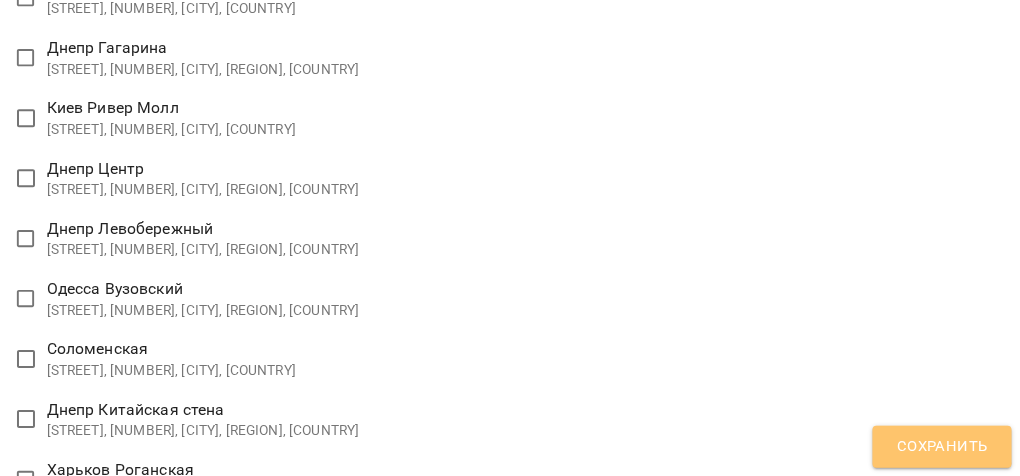 click on "Сохранить" at bounding box center [942, 447] 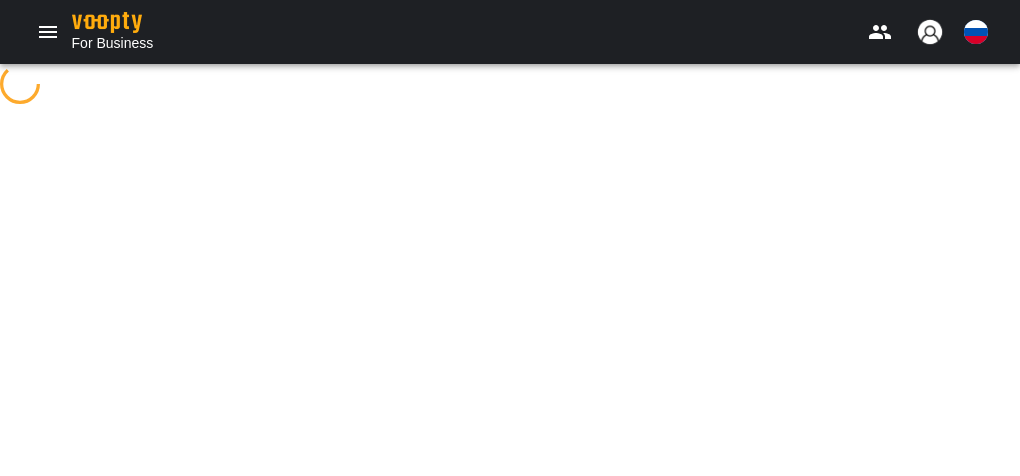 scroll, scrollTop: 0, scrollLeft: 0, axis: both 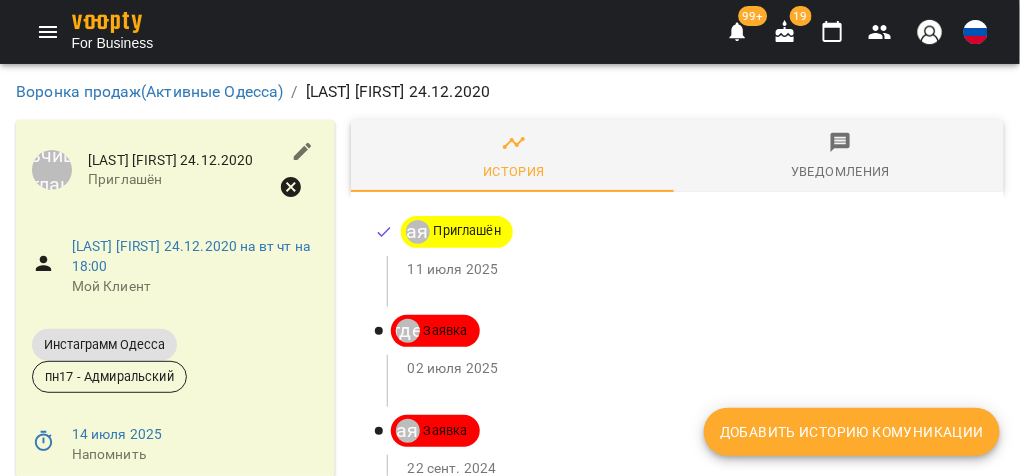 click 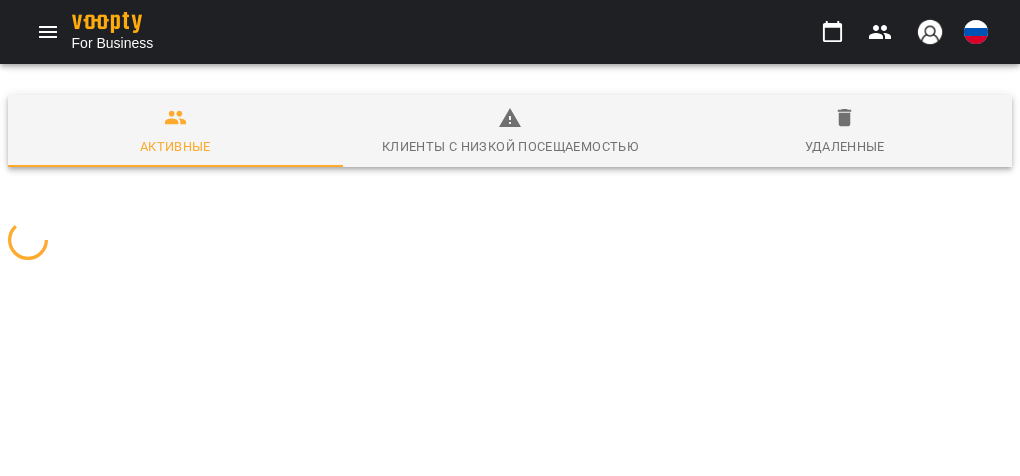 scroll, scrollTop: 0, scrollLeft: 0, axis: both 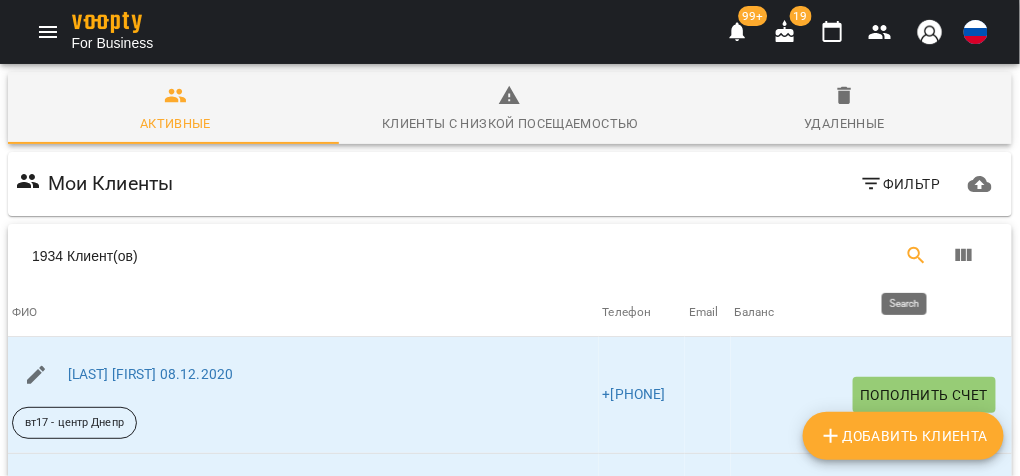 click 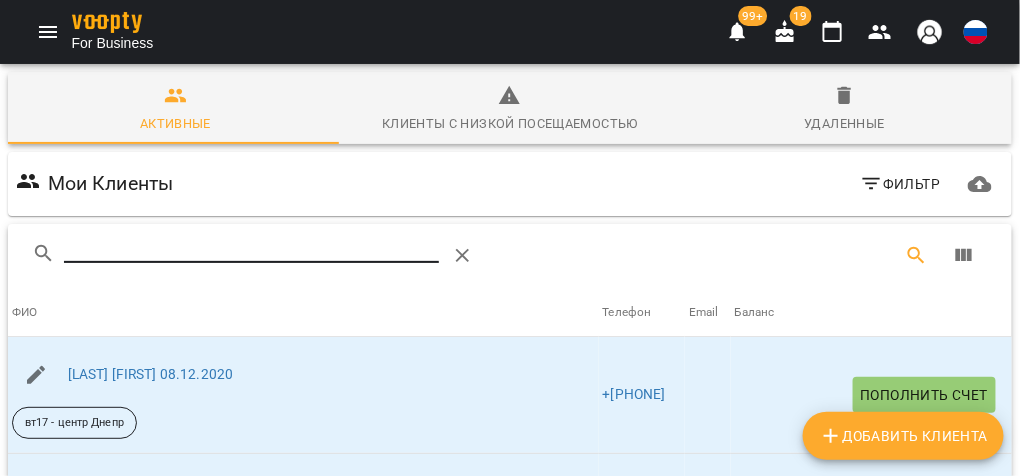 click at bounding box center (252, 248) 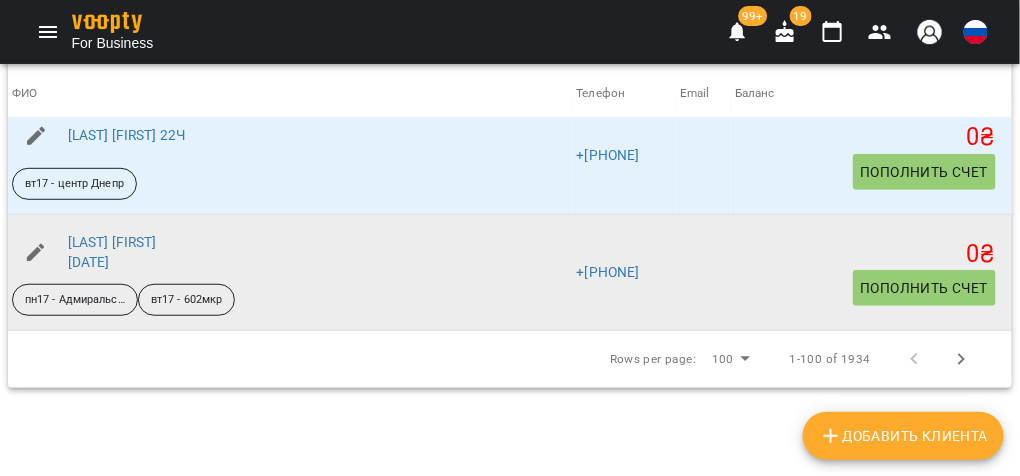 scroll, scrollTop: 293, scrollLeft: 0, axis: vertical 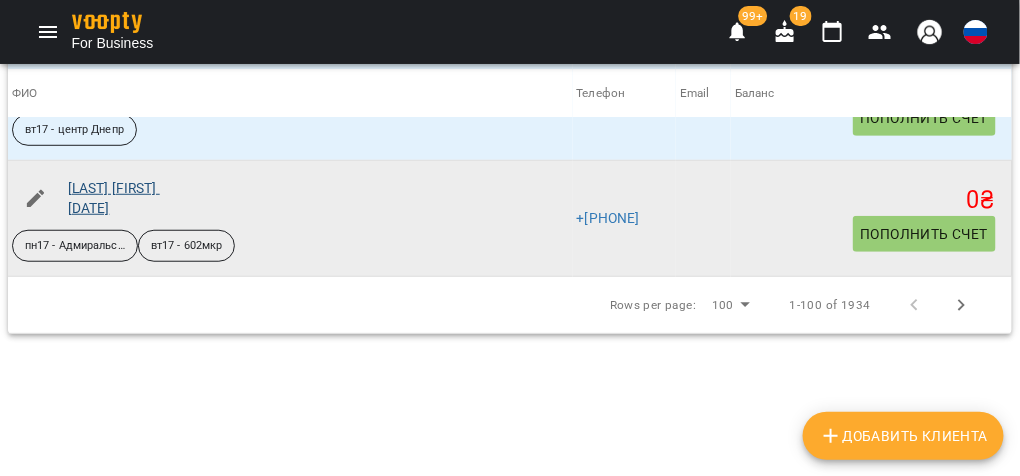 type on "**********" 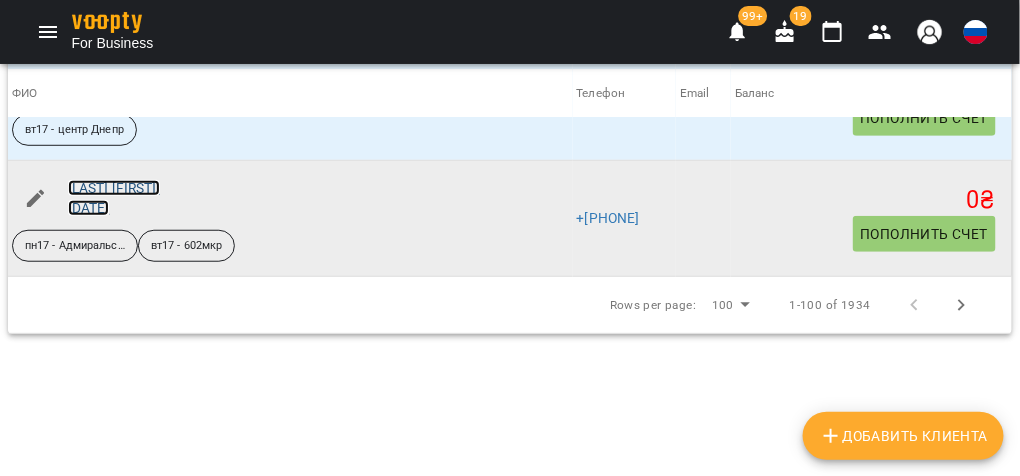 click on "[LAST] [FIRST]
[DATE]" at bounding box center [114, 198] 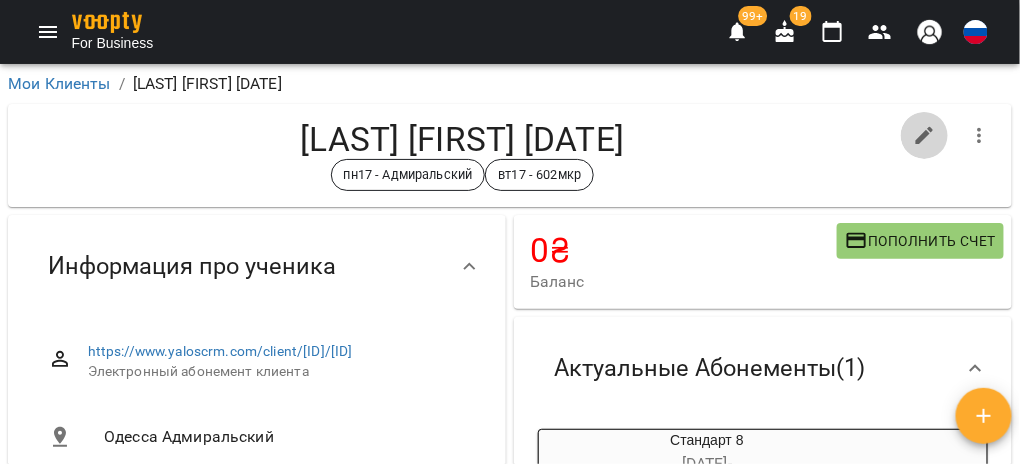 click at bounding box center (925, 136) 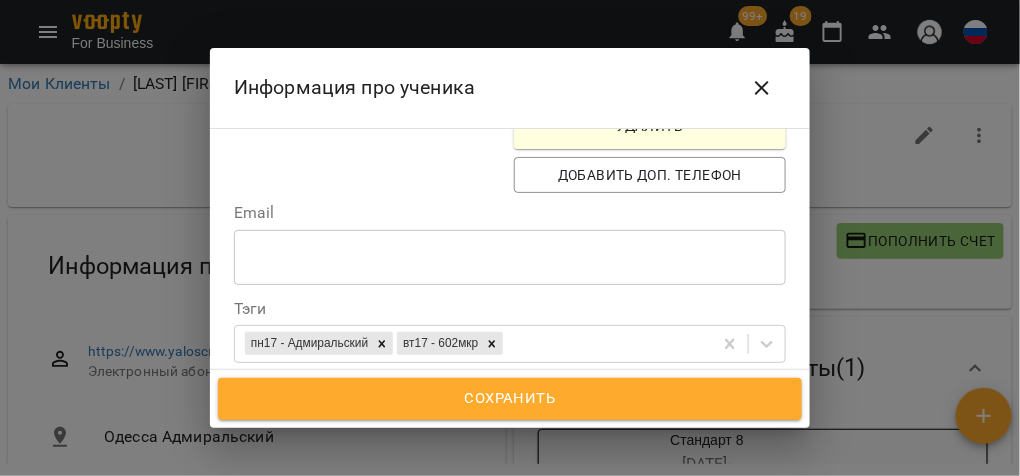 scroll, scrollTop: 559, scrollLeft: 0, axis: vertical 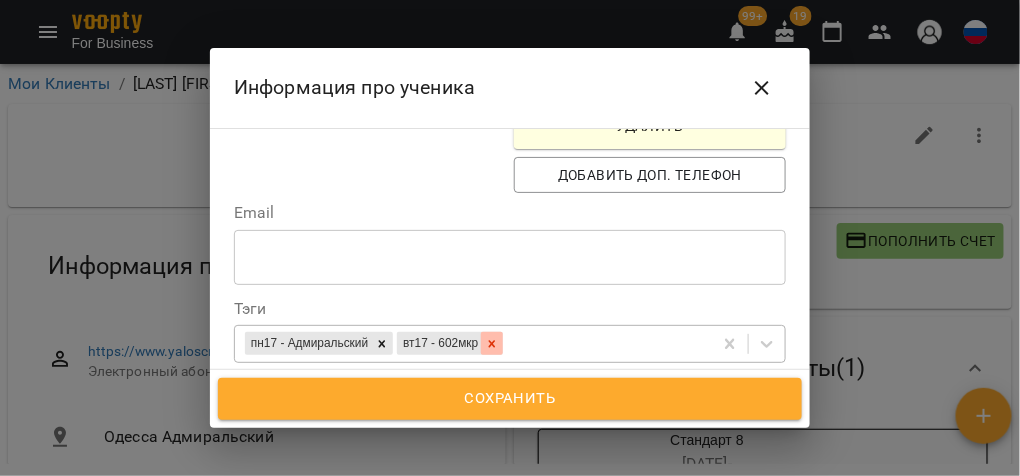 click 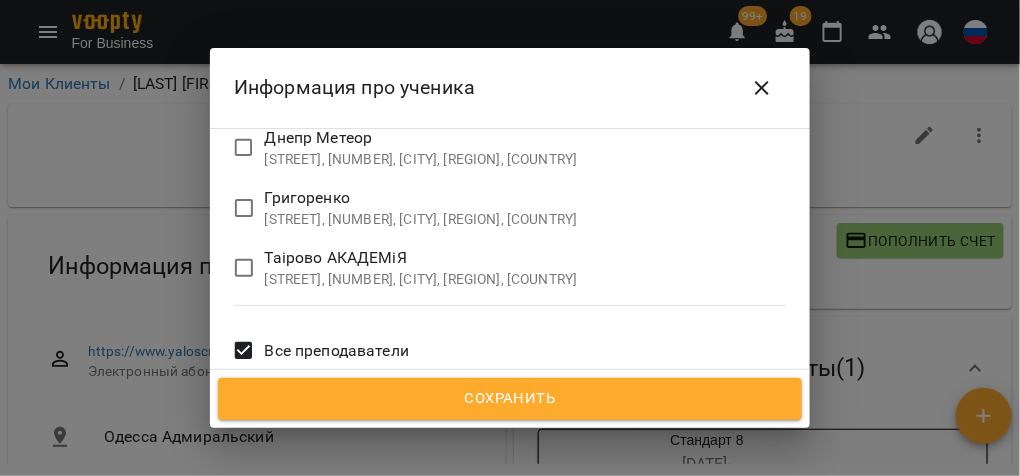 scroll, scrollTop: 3744, scrollLeft: 0, axis: vertical 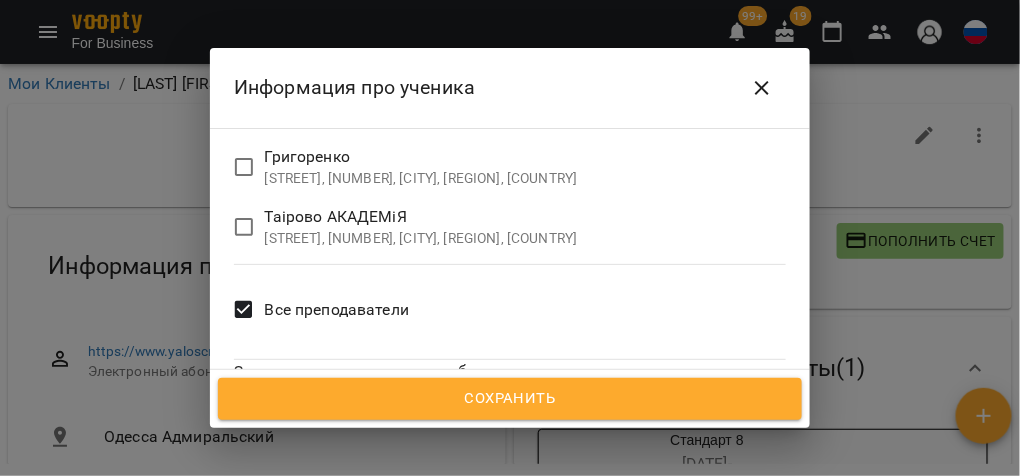 click on "Сохранить" at bounding box center (510, 399) 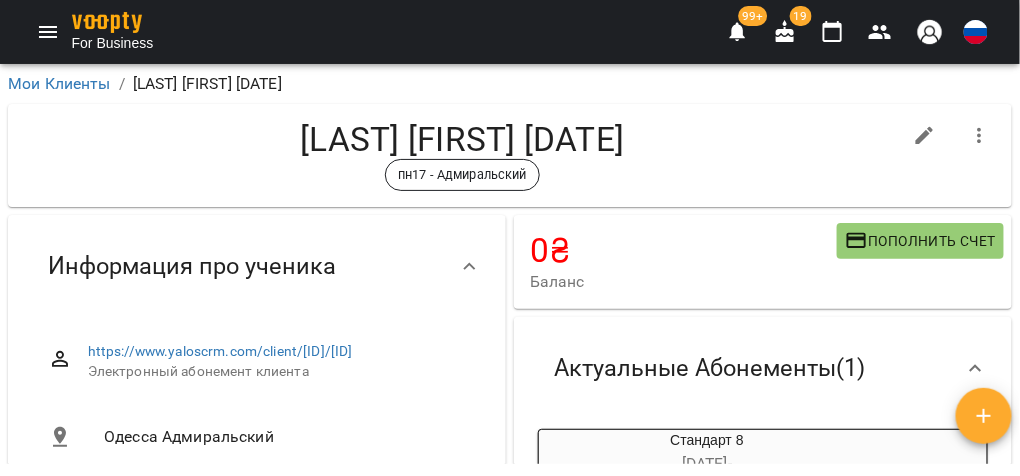 click 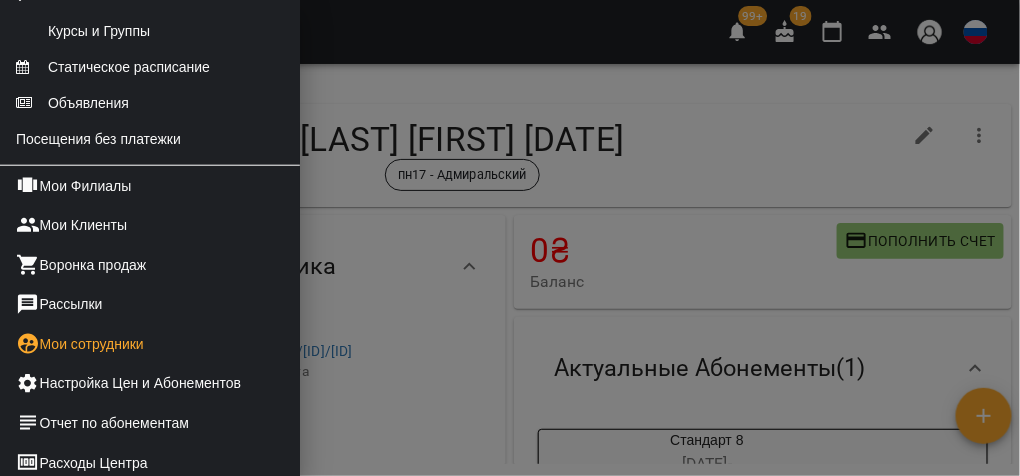 scroll, scrollTop: 399, scrollLeft: 0, axis: vertical 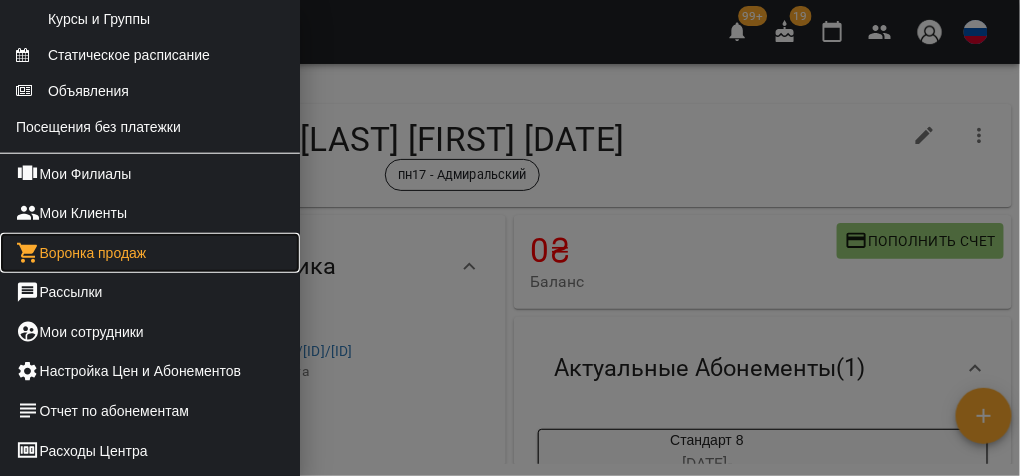 click on "Воронка продаж" at bounding box center (150, 253) 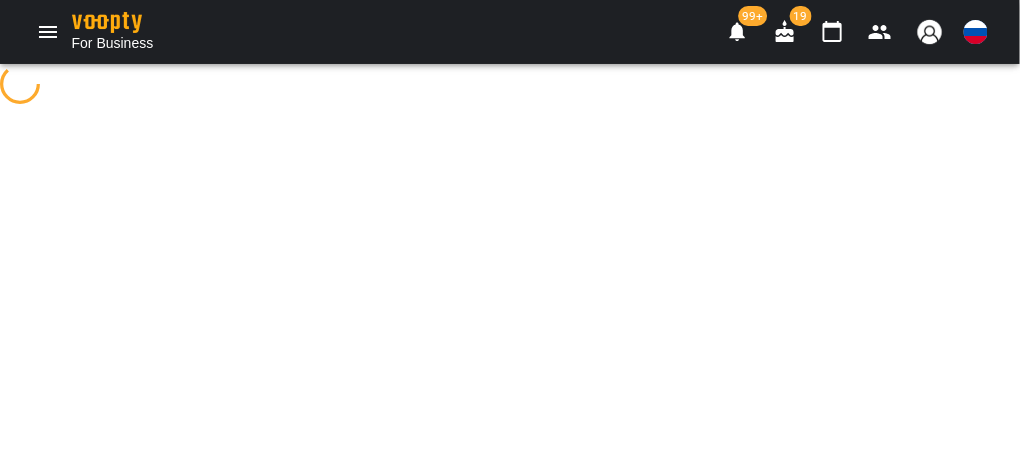 select on "**********" 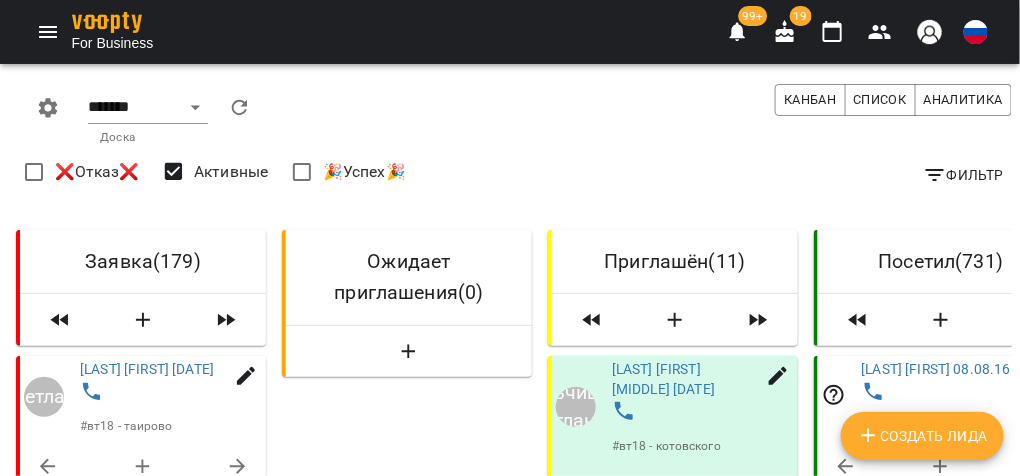 scroll, scrollTop: 3183, scrollLeft: 0, axis: vertical 